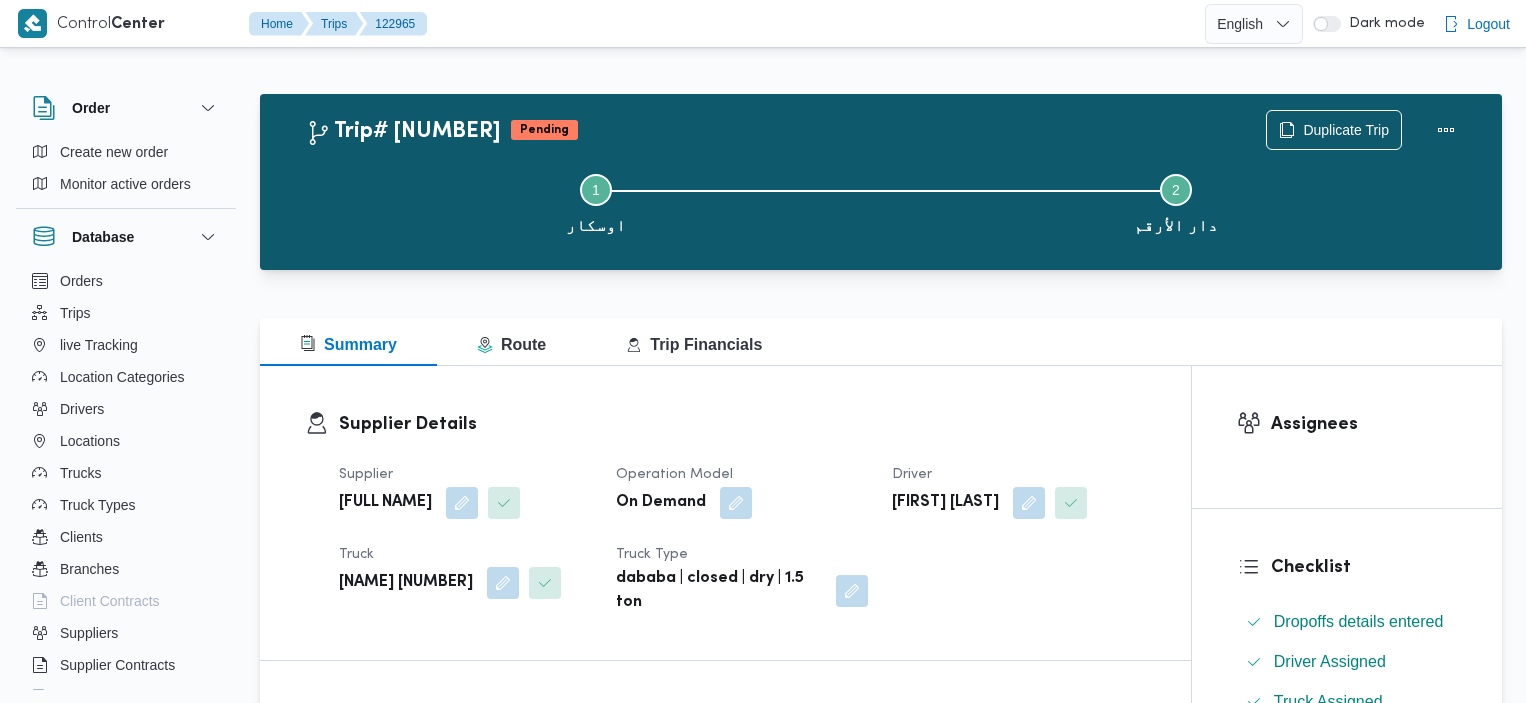 scroll, scrollTop: 1483, scrollLeft: 0, axis: vertical 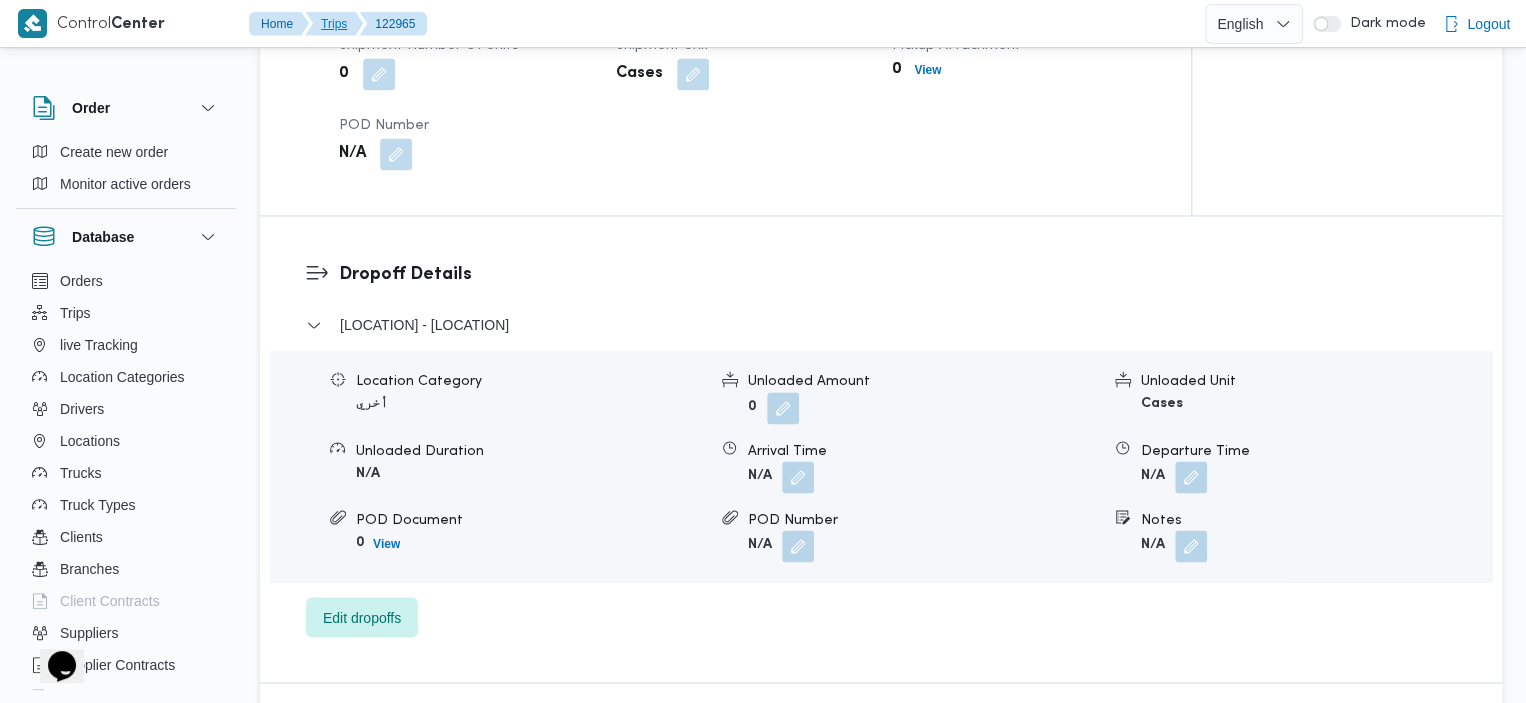 click on "Trips" at bounding box center [334, 24] 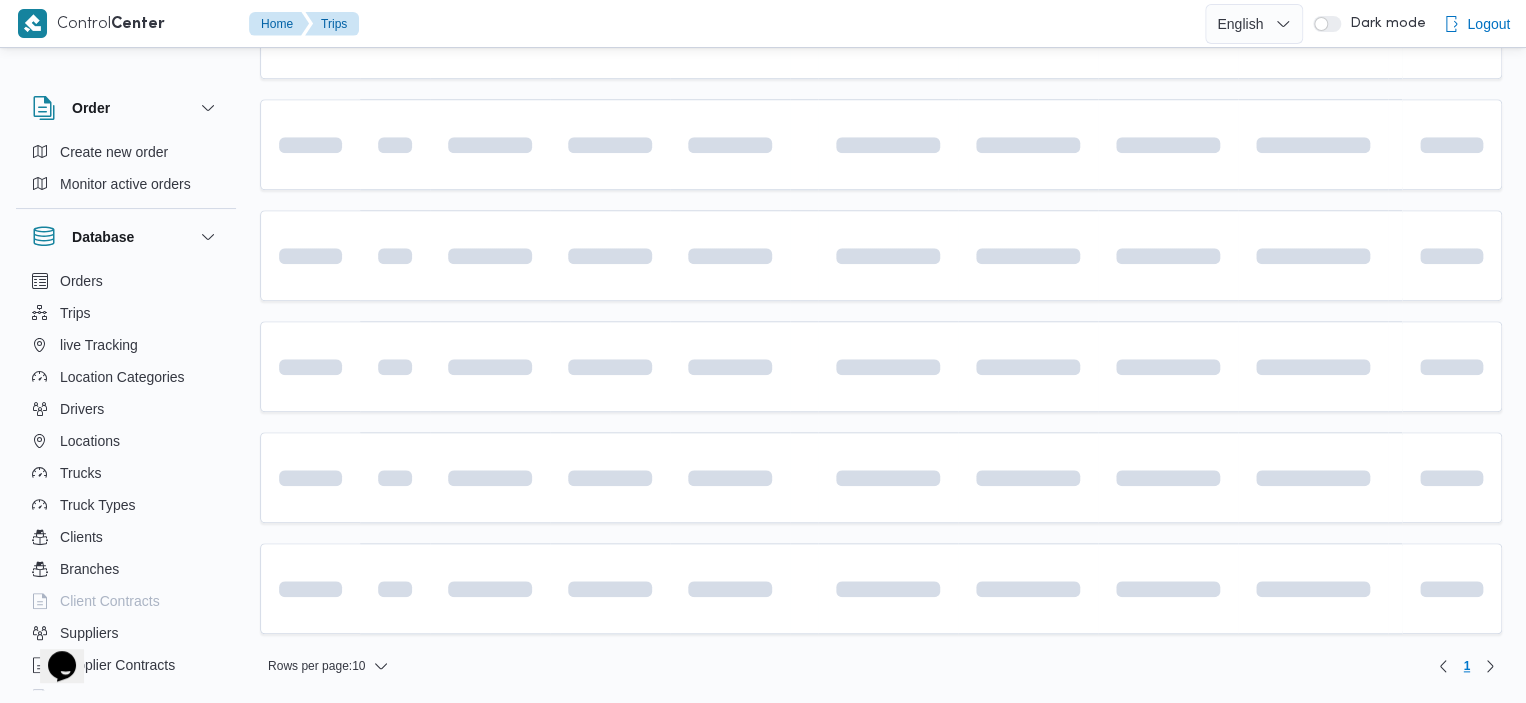 scroll, scrollTop: 0, scrollLeft: 0, axis: both 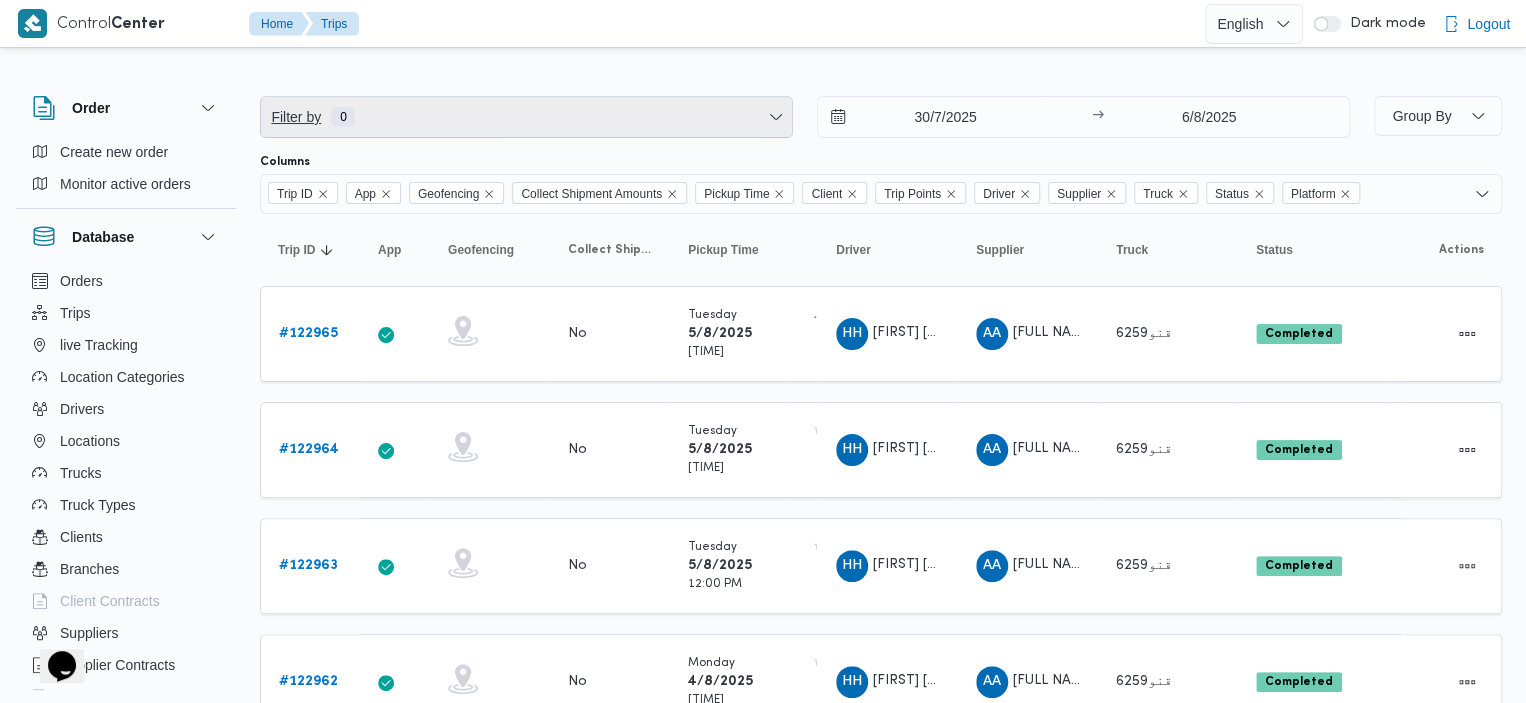 click on "Filter by 0" at bounding box center [526, 117] 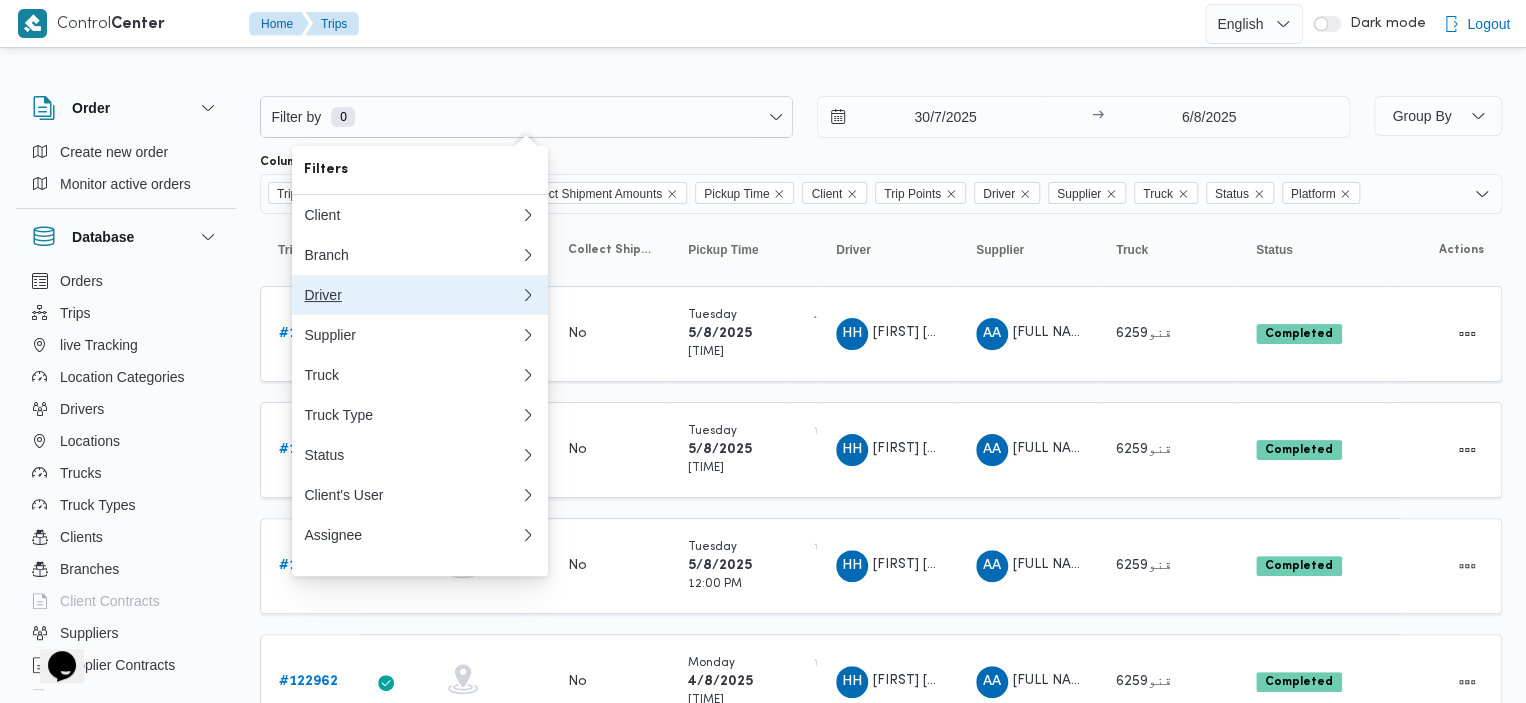 click on "Driver" at bounding box center (412, 295) 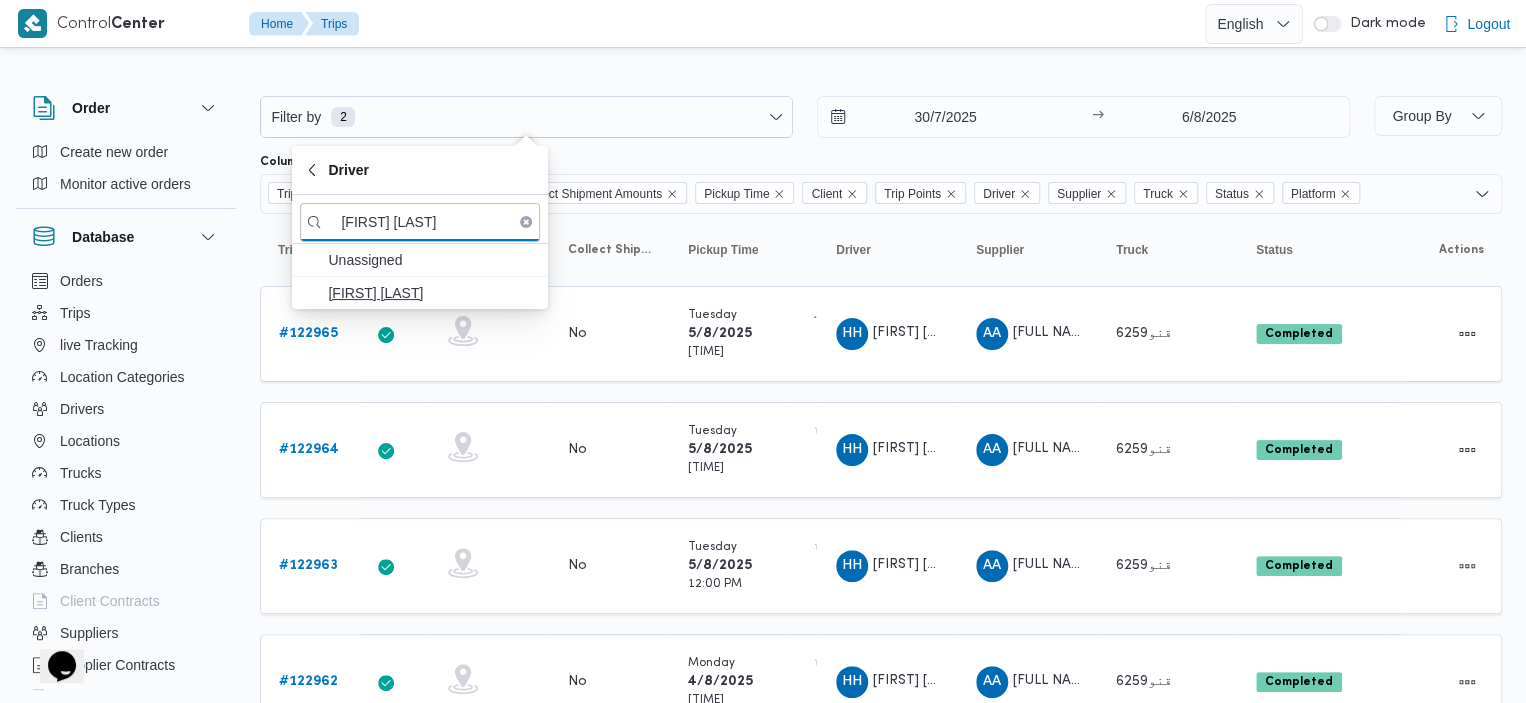 type on "[PERSON]" 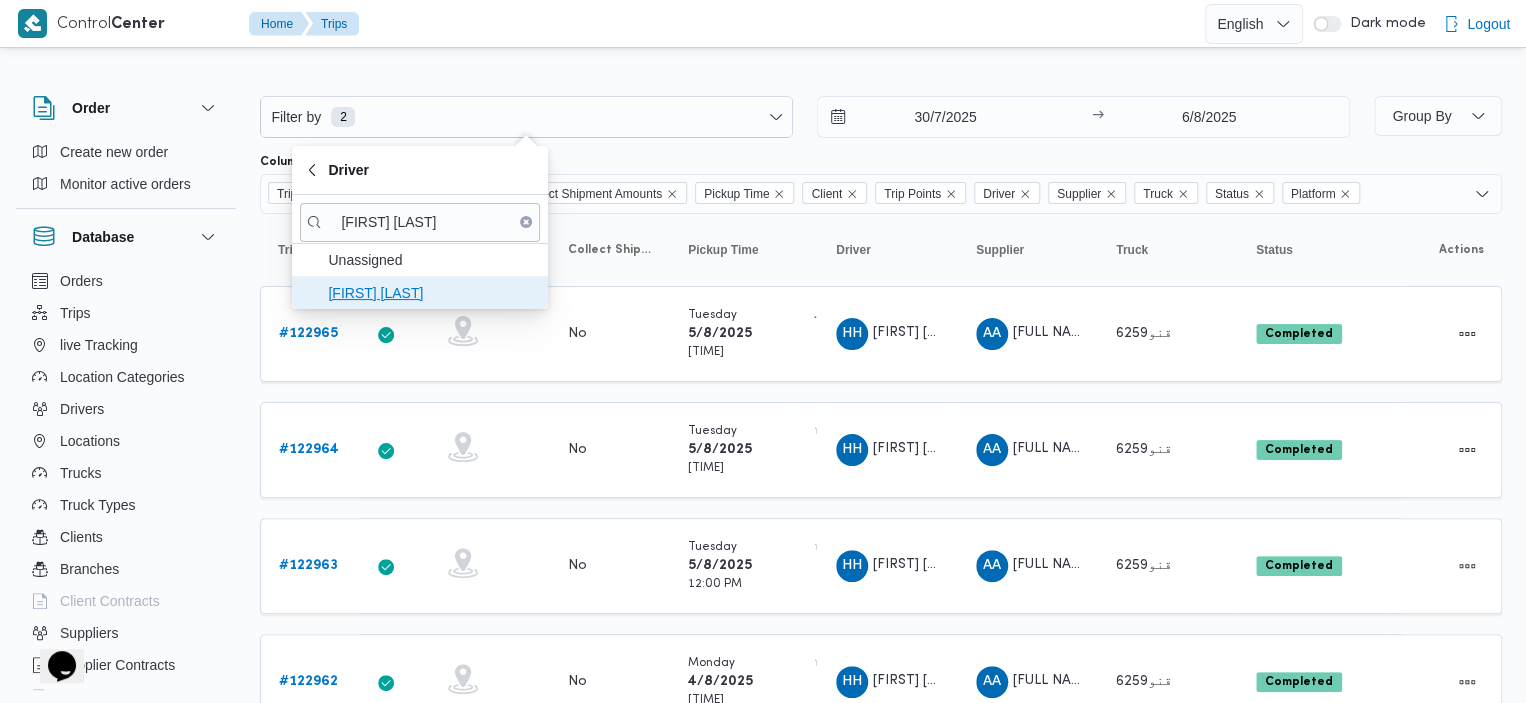 click on "[PERSON]" at bounding box center (432, 293) 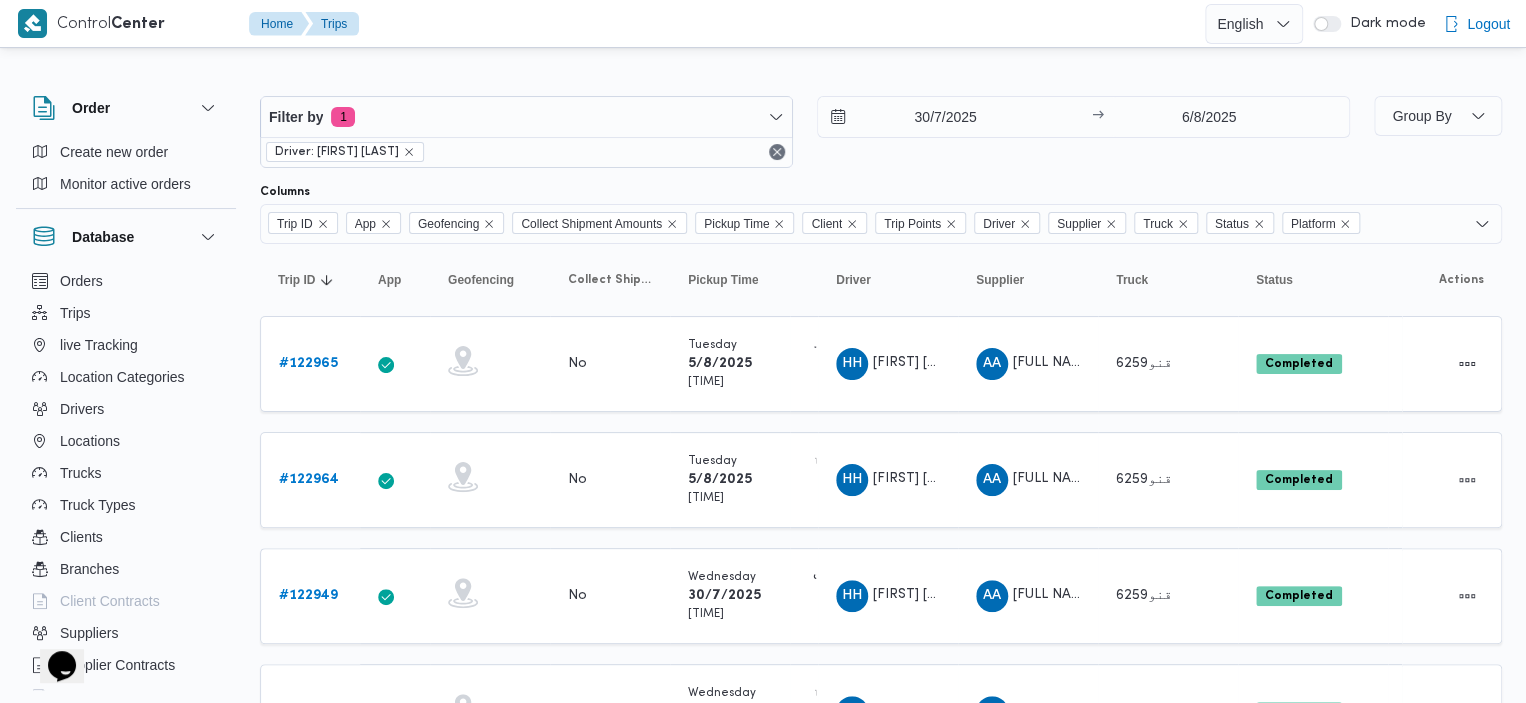 click 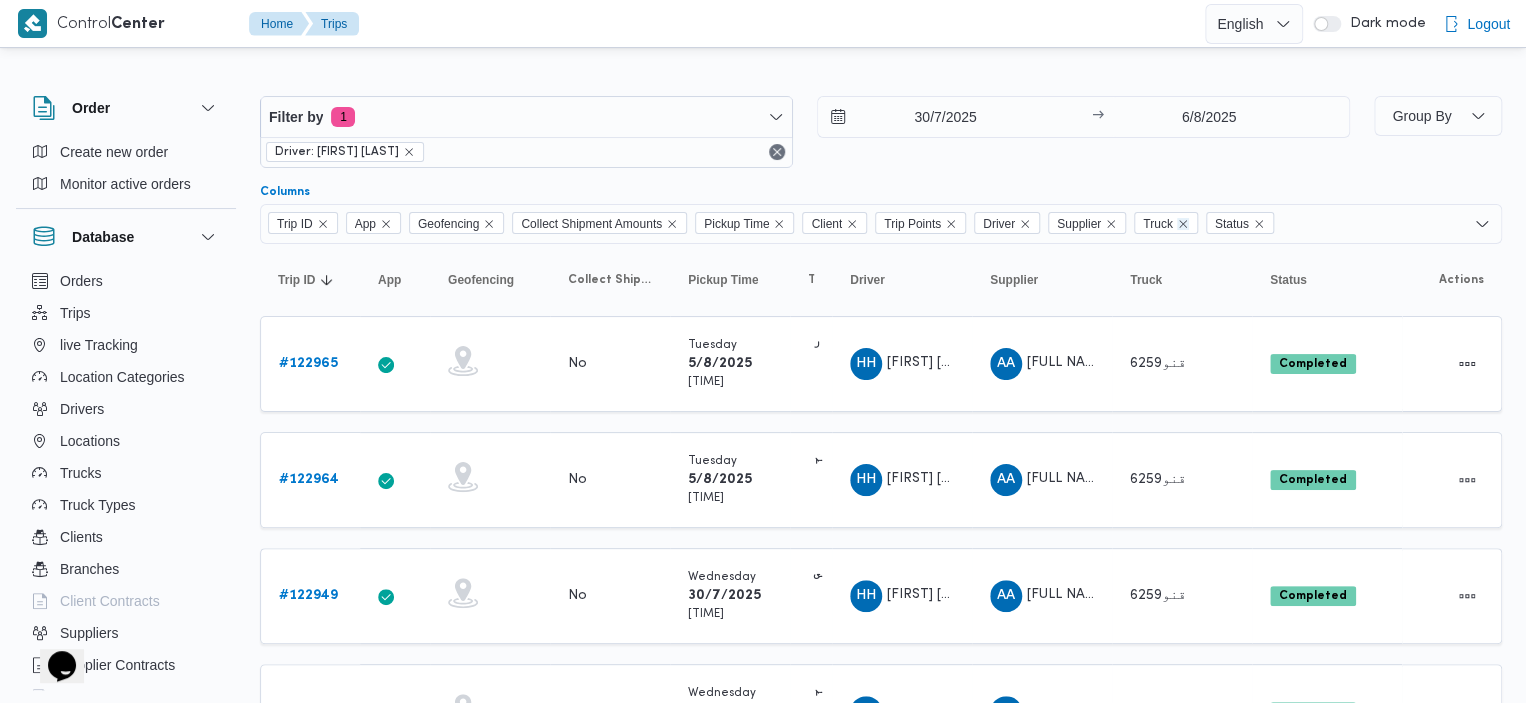 click 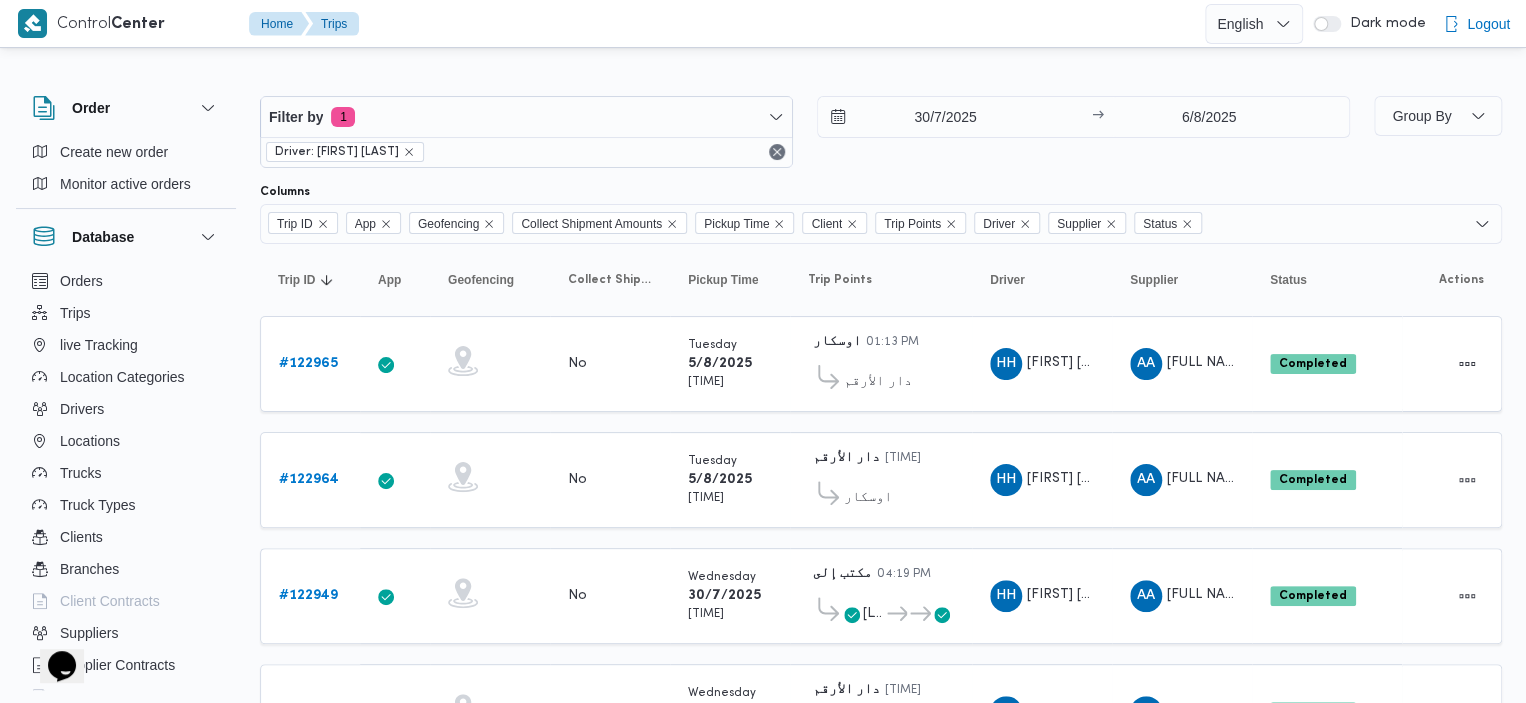 click on "Filter by 1 Driver: هند هشام خضر 30/7/2025 → 6/8/2025 Group By Columns Trip ID App Geofencing Collect Shipment Amounts Pickup Time Client Trip Points Driver Supplier Status Sorting Trip ID Click to sort in ascending order App Click to sort in ascending order Geofencing Click to sort in ascending order Collect Shipment Amounts Pickup Time Click to sort in ascending order Client Click to sort in ascending order Trip Points Driver Click to sort in ascending order Supplier Click to sort in ascending order Status Click to sort in ascending order Actions Trip ID # 122965 App Geofencing Collect Shipment Amounts No Pickup Time Tuesday 5/8/2025 07:30 PM   Client ILLA 7ozombol Trip Points اوسكار  01:13 PM دار الأرقم Driver HH هند هشام خضر Supplier AA عبد السلام محمد احمد إبراهيم ابو شششششششش Status Completed Actions Trip ID # 122964 App Geofencing Collect Shipment Amounts No Pickup Time Tuesday 5/8/2025 06:15 PM   Client ILLA 7ozombol Trip Points #" at bounding box center (751, 440) 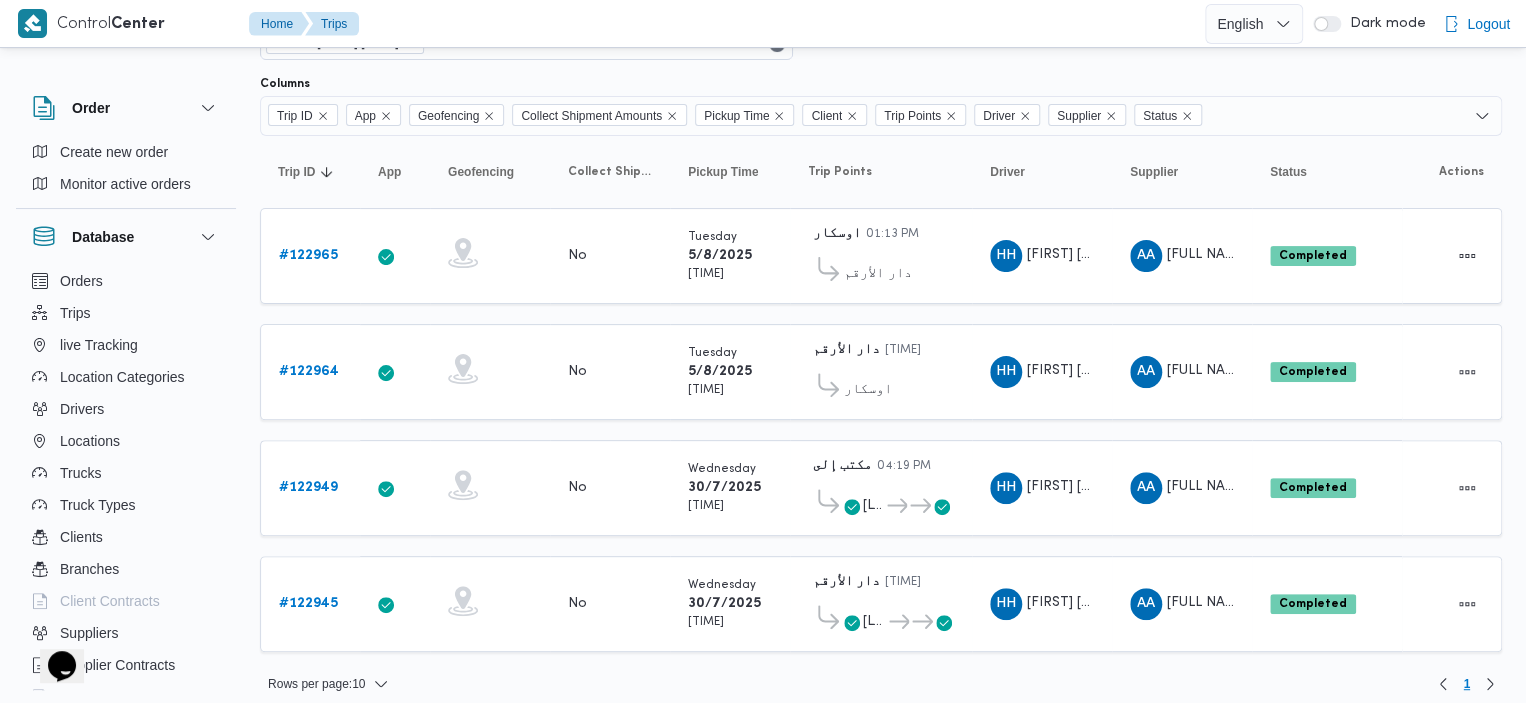 scroll, scrollTop: 115, scrollLeft: 0, axis: vertical 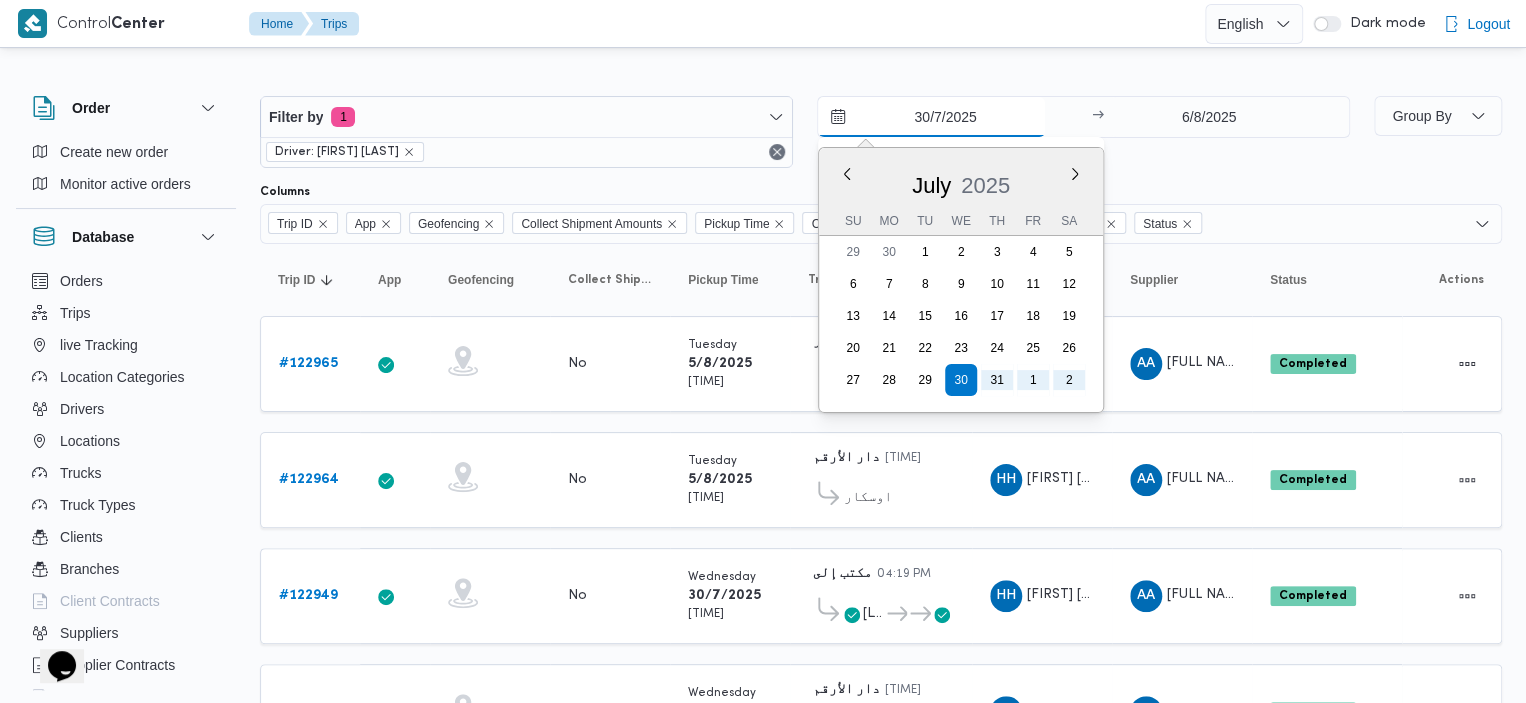 click on "30/7/2025" at bounding box center [931, 117] 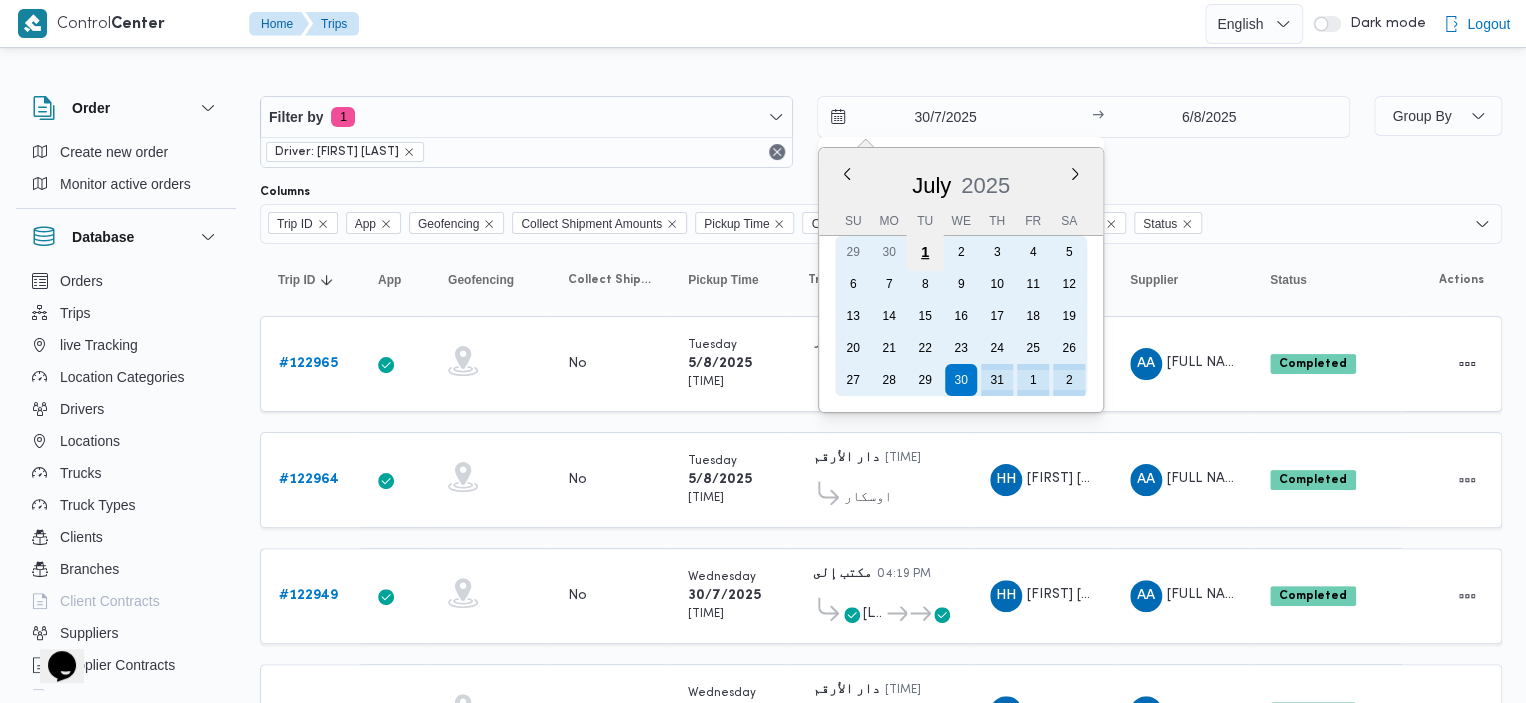 click on "1" at bounding box center [925, 252] 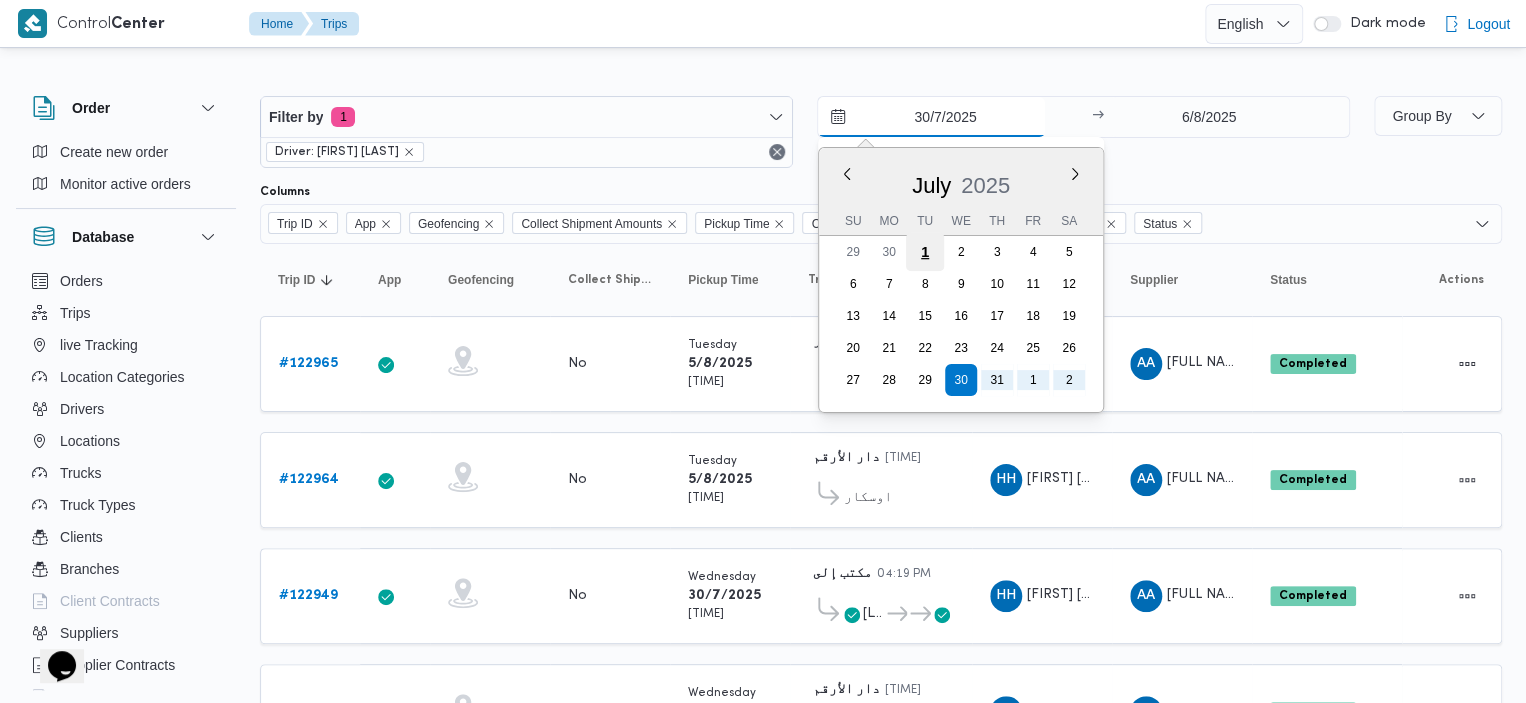 type on "[DATE]/[MONTH]/[YEAR]" 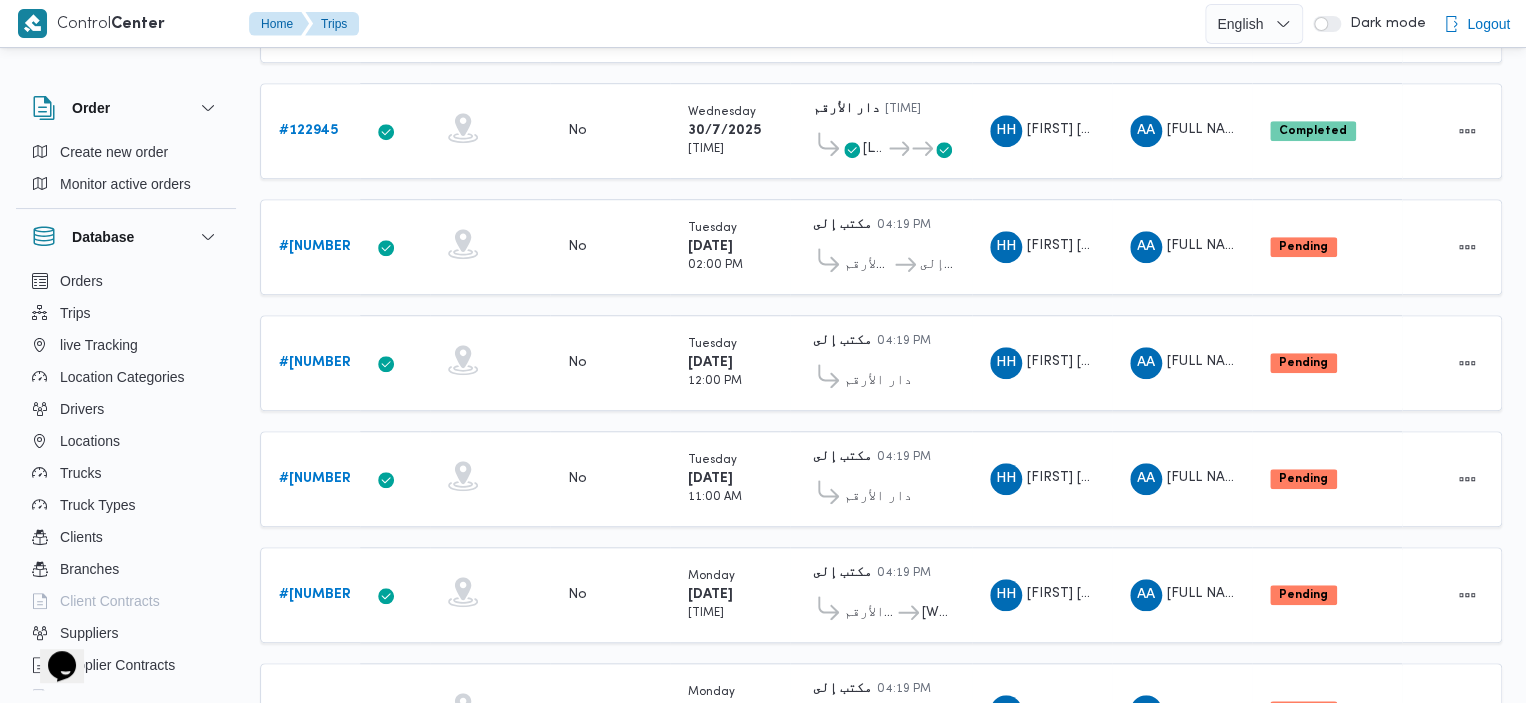 scroll, scrollTop: 796, scrollLeft: 0, axis: vertical 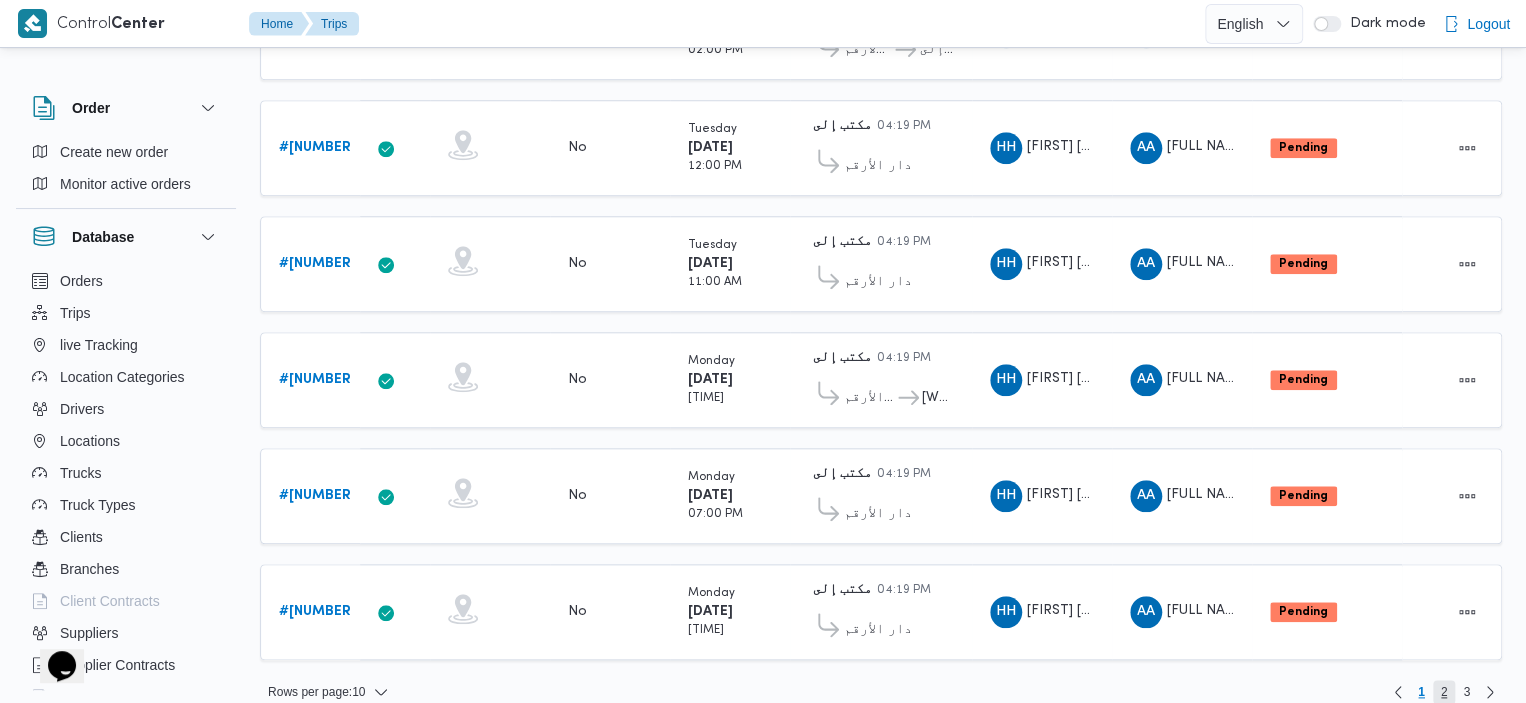 click on "2" at bounding box center (1444, 692) 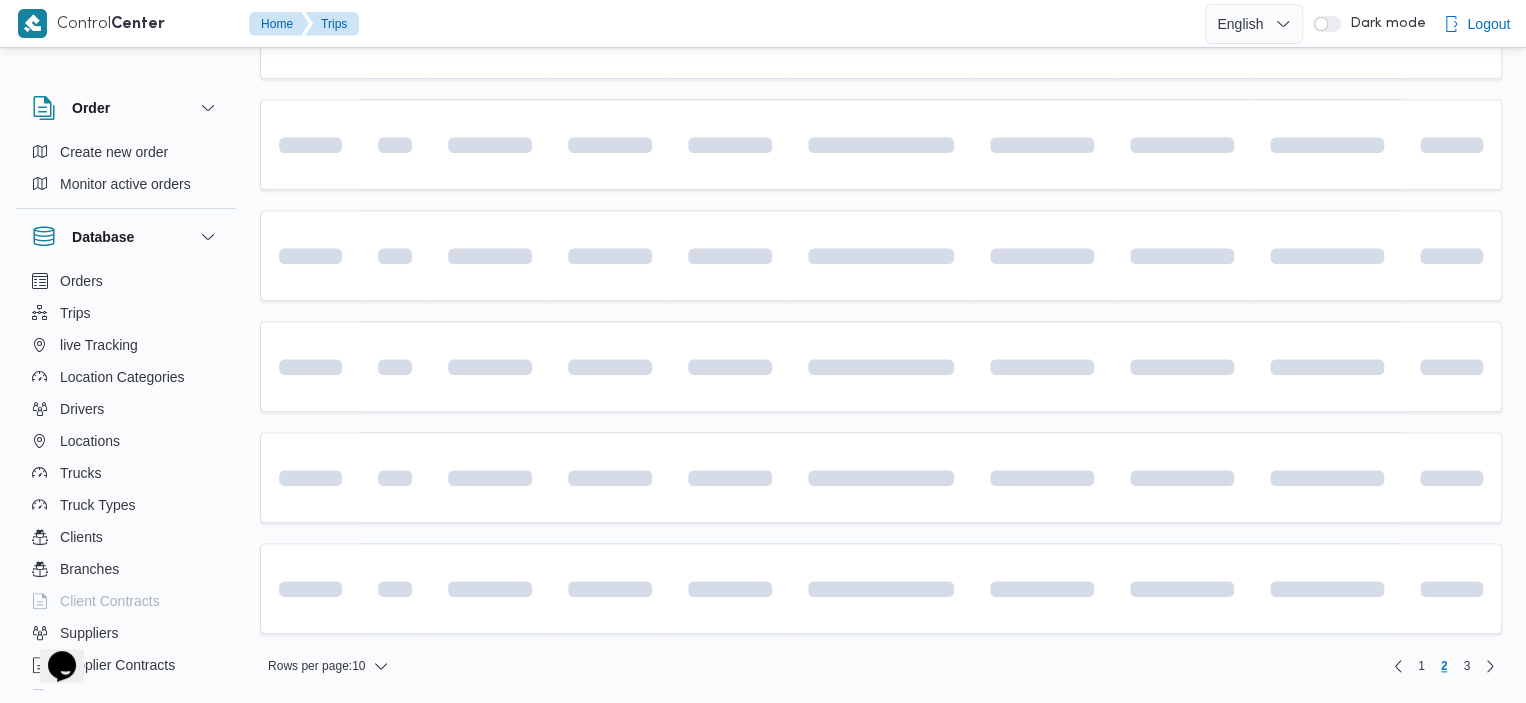scroll, scrollTop: 739, scrollLeft: 0, axis: vertical 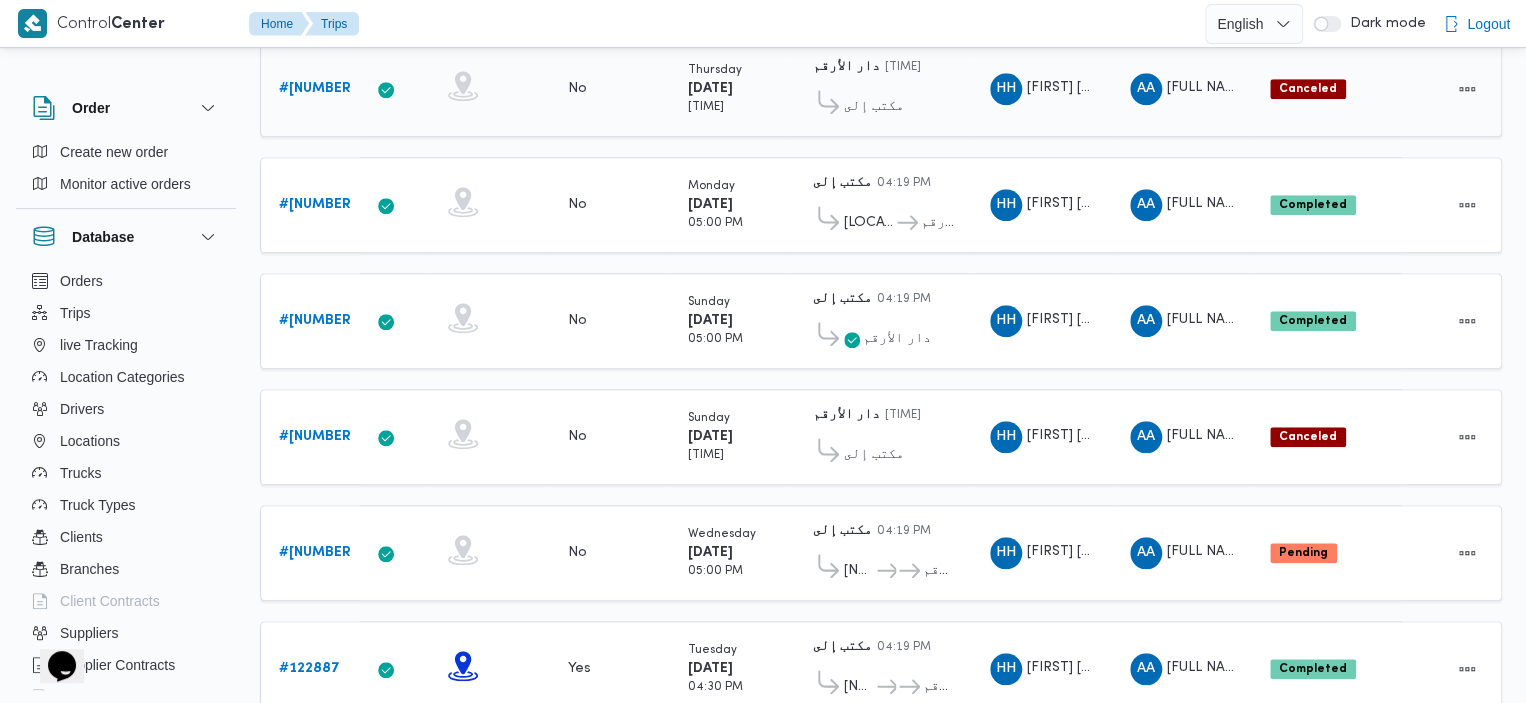 click on "# 122907" at bounding box center [317, 88] 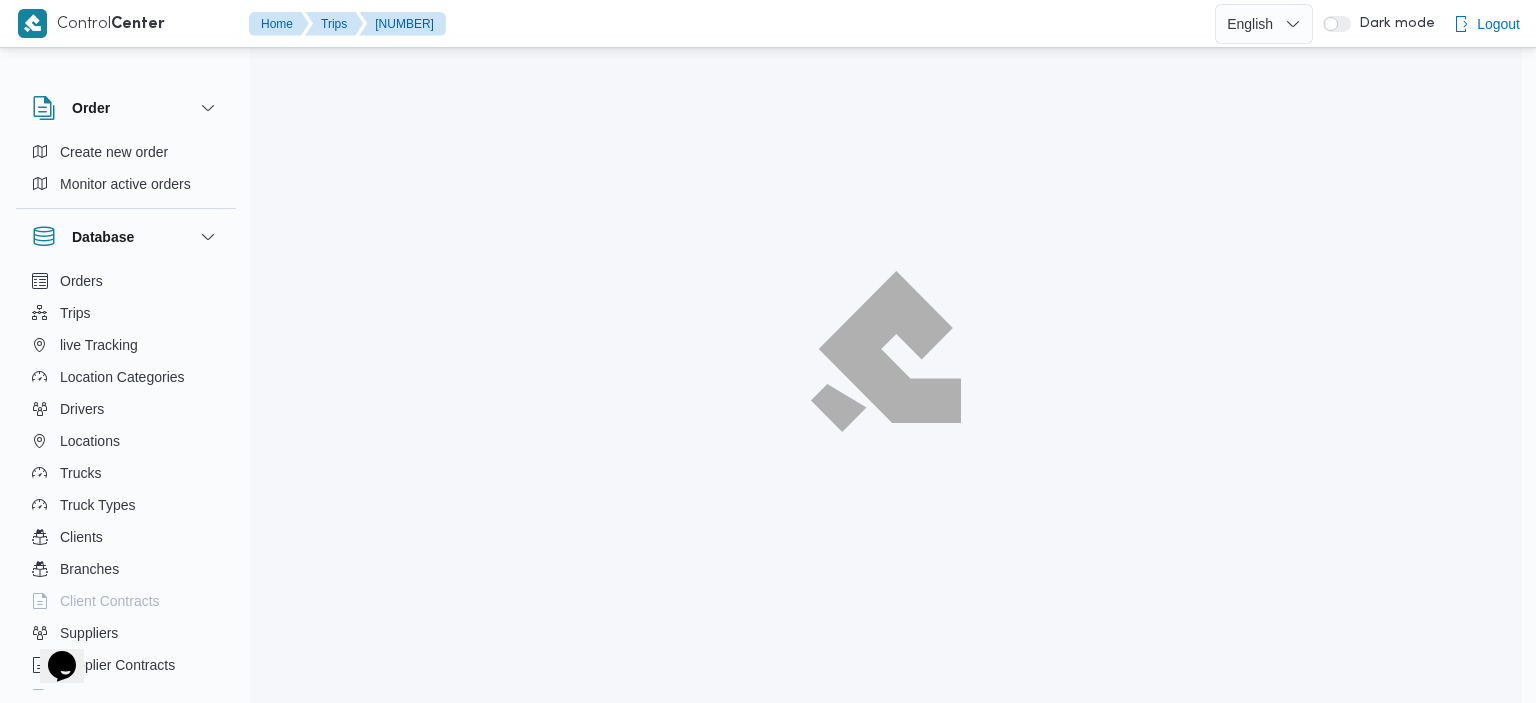 scroll, scrollTop: 0, scrollLeft: 0, axis: both 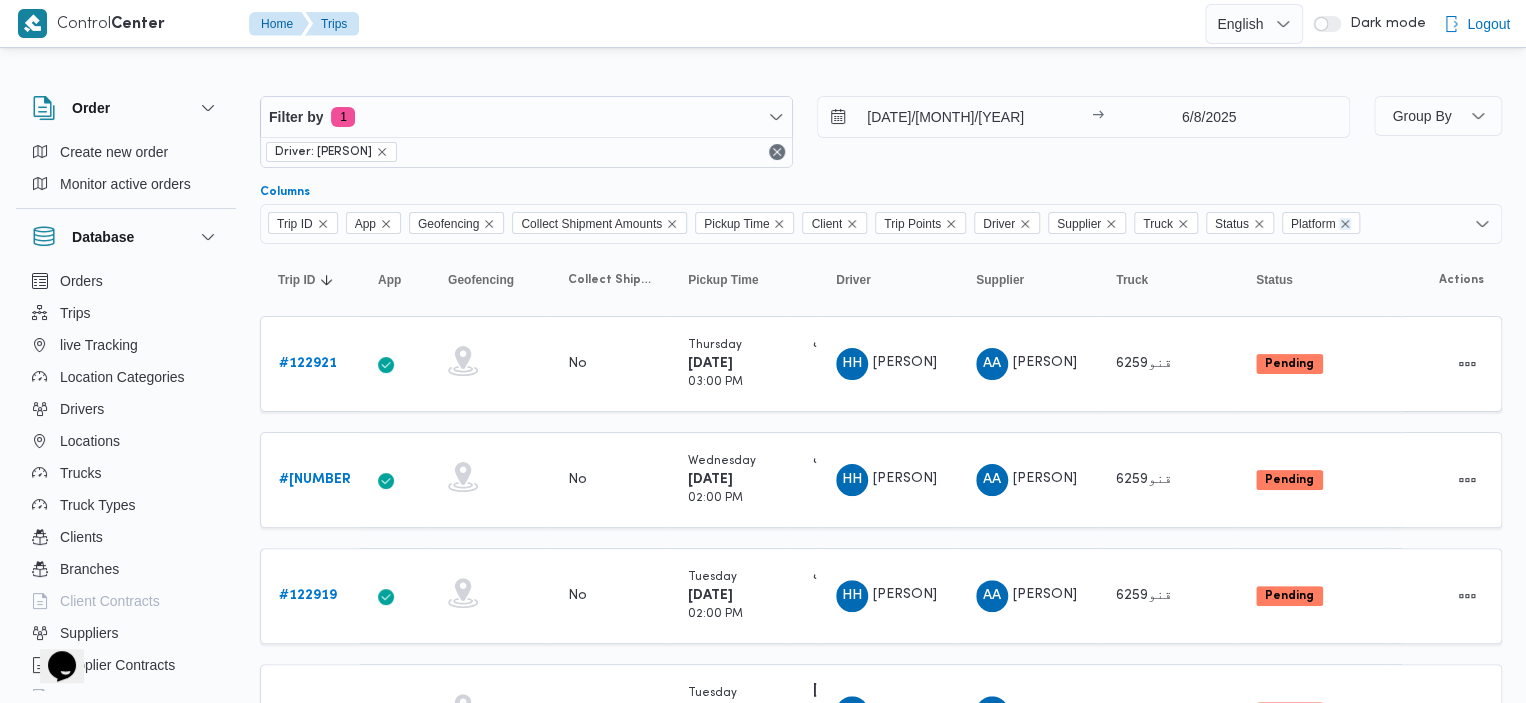 click 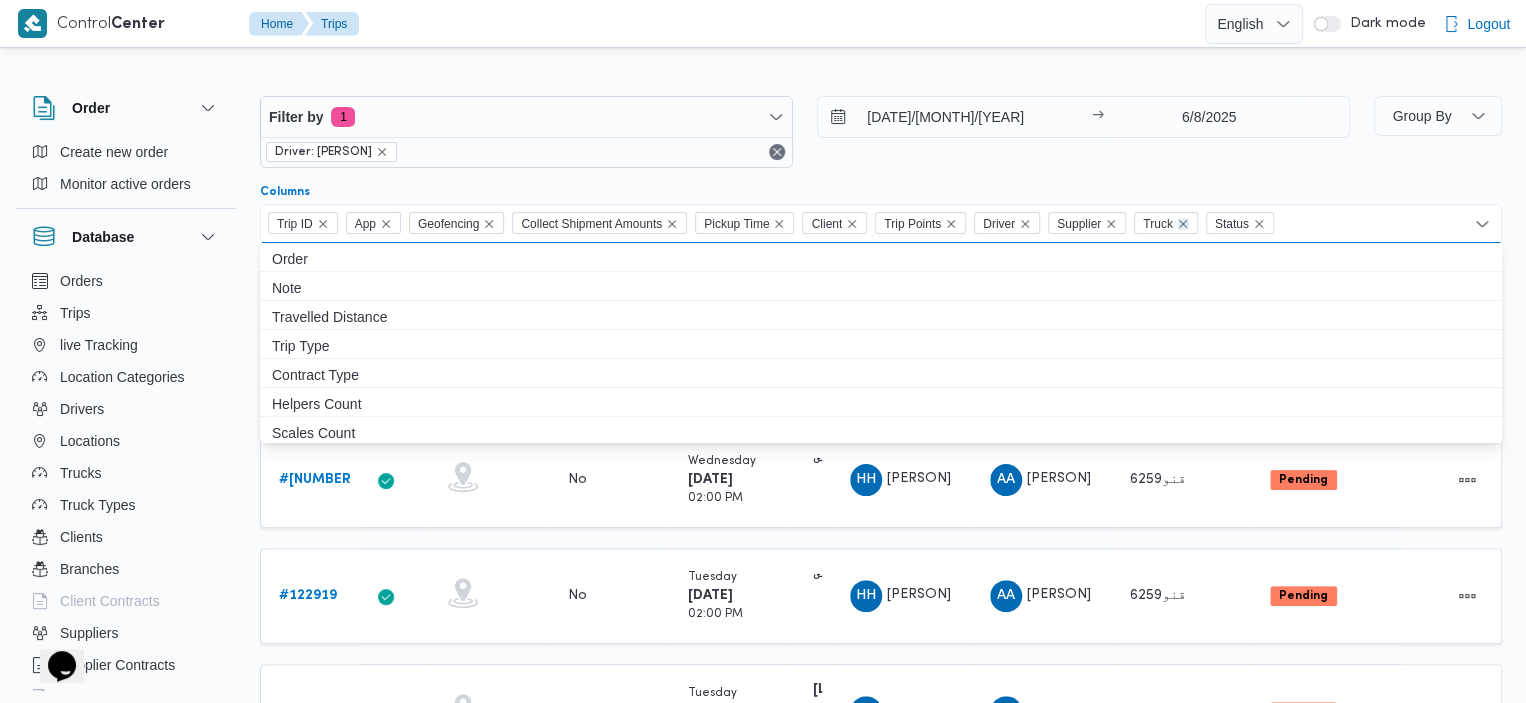 click 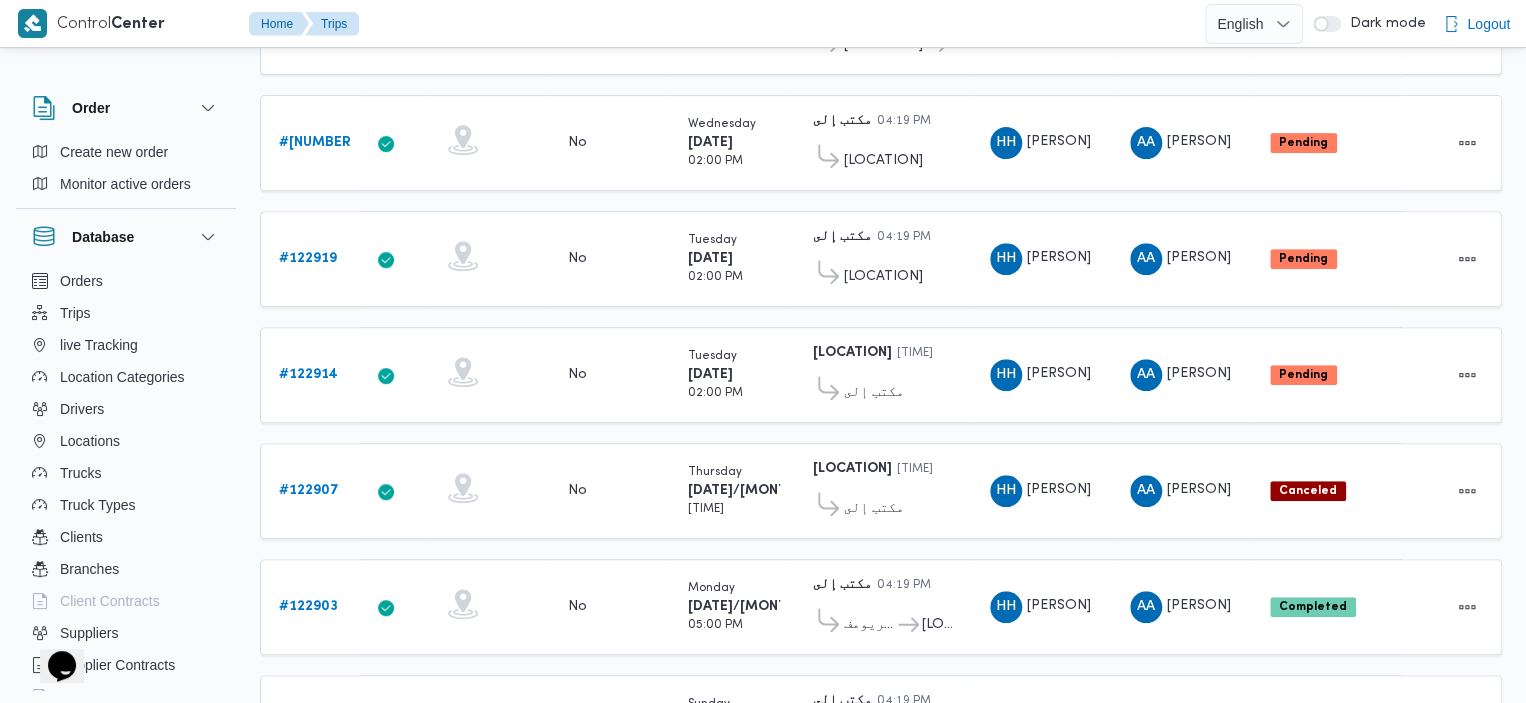 scroll, scrollTop: 346, scrollLeft: 0, axis: vertical 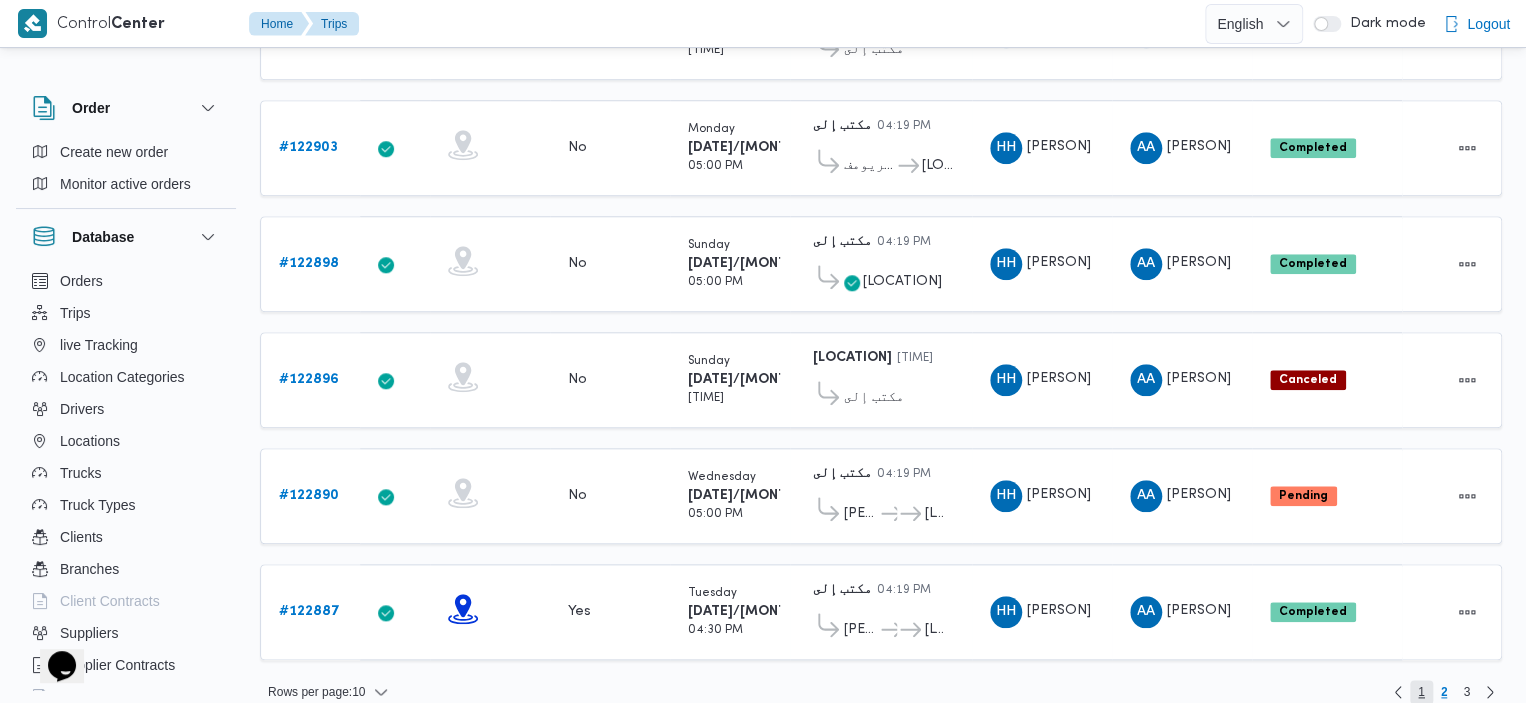 click on "1" at bounding box center [1421, 692] 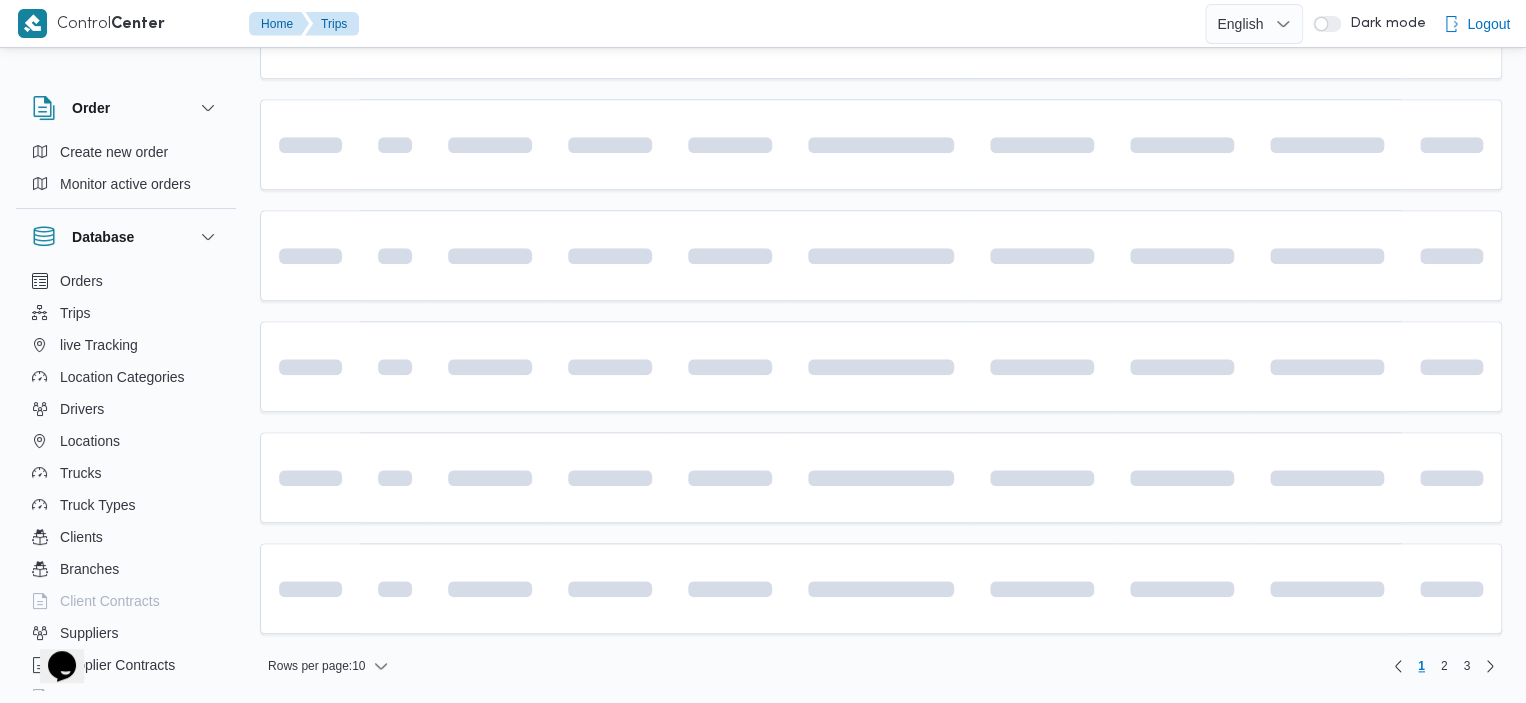 scroll, scrollTop: 739, scrollLeft: 0, axis: vertical 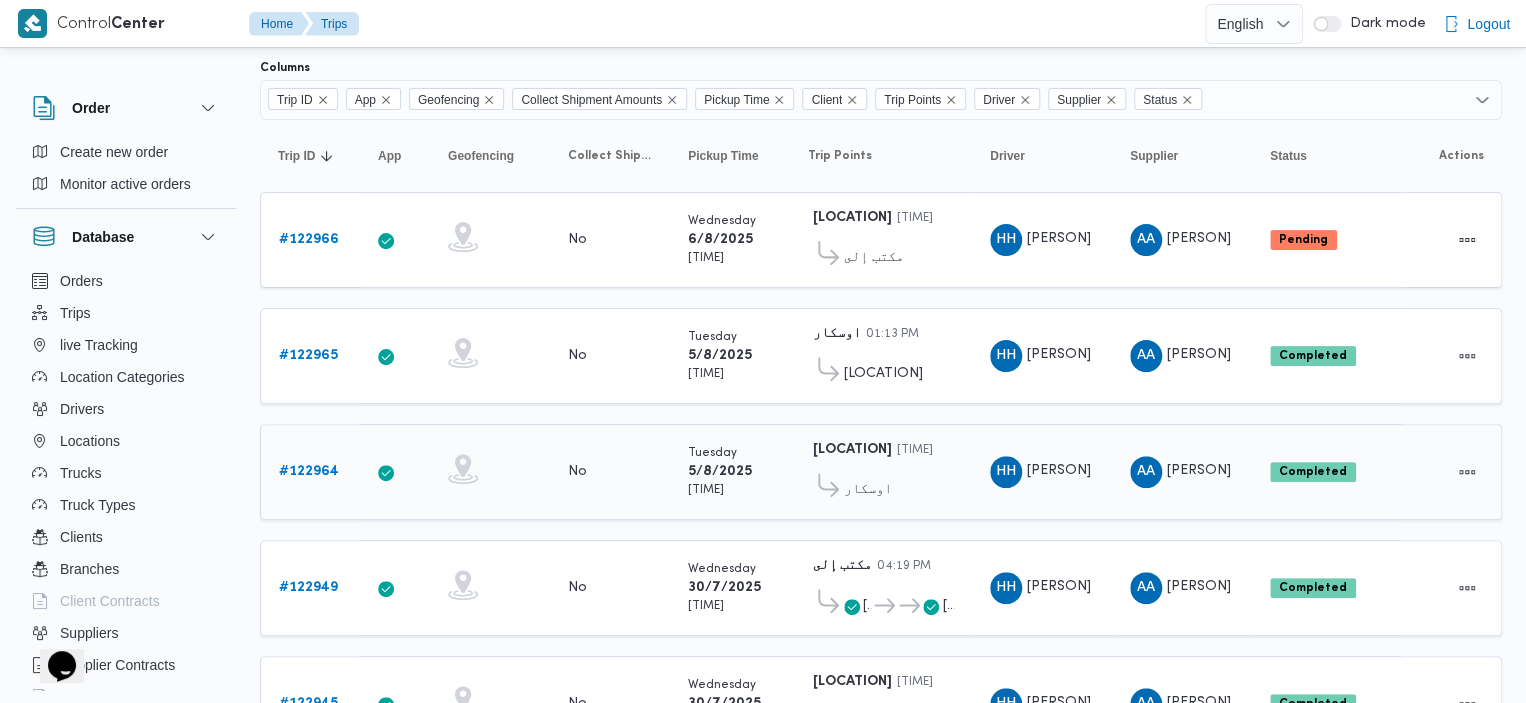 click on "# [NUMBER]" at bounding box center [309, 471] 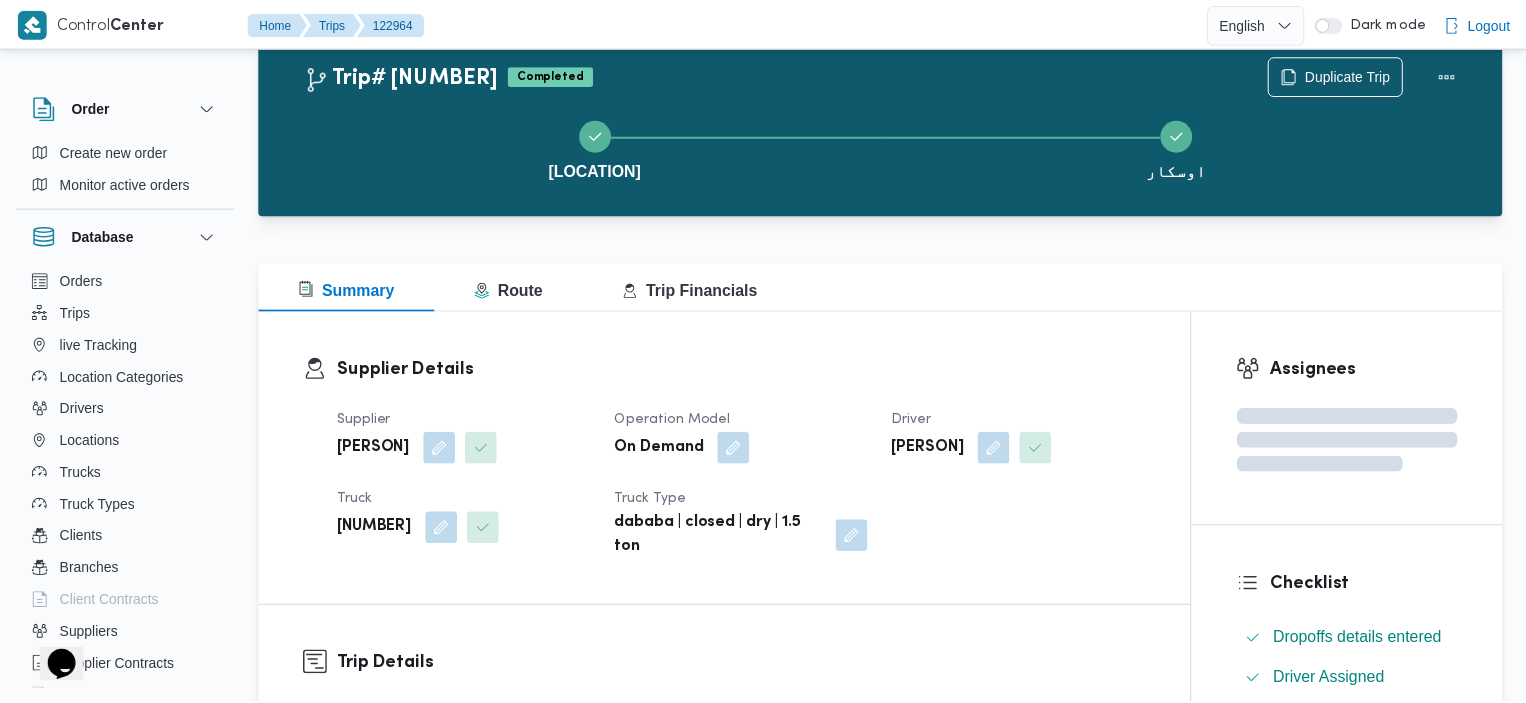 scroll, scrollTop: 124, scrollLeft: 0, axis: vertical 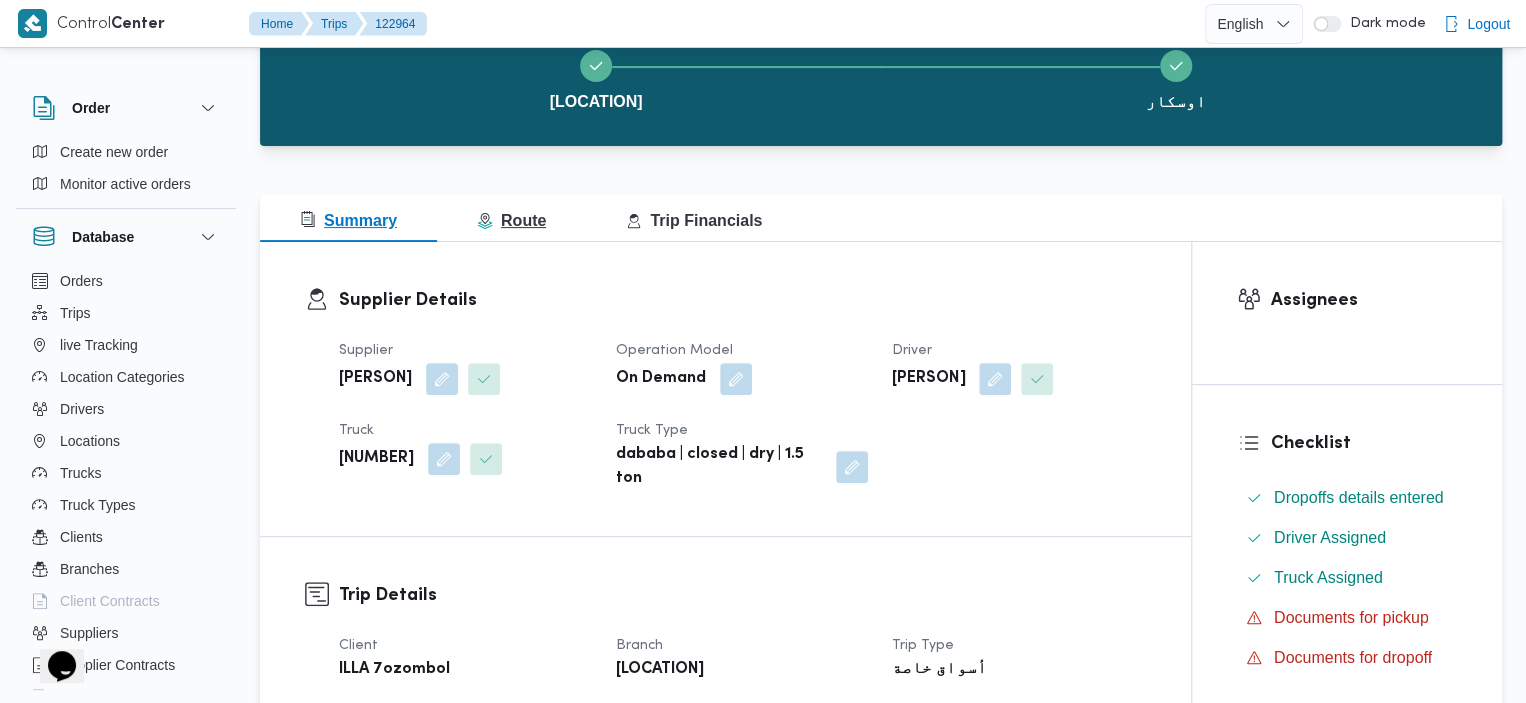 click on "Route" at bounding box center [511, 220] 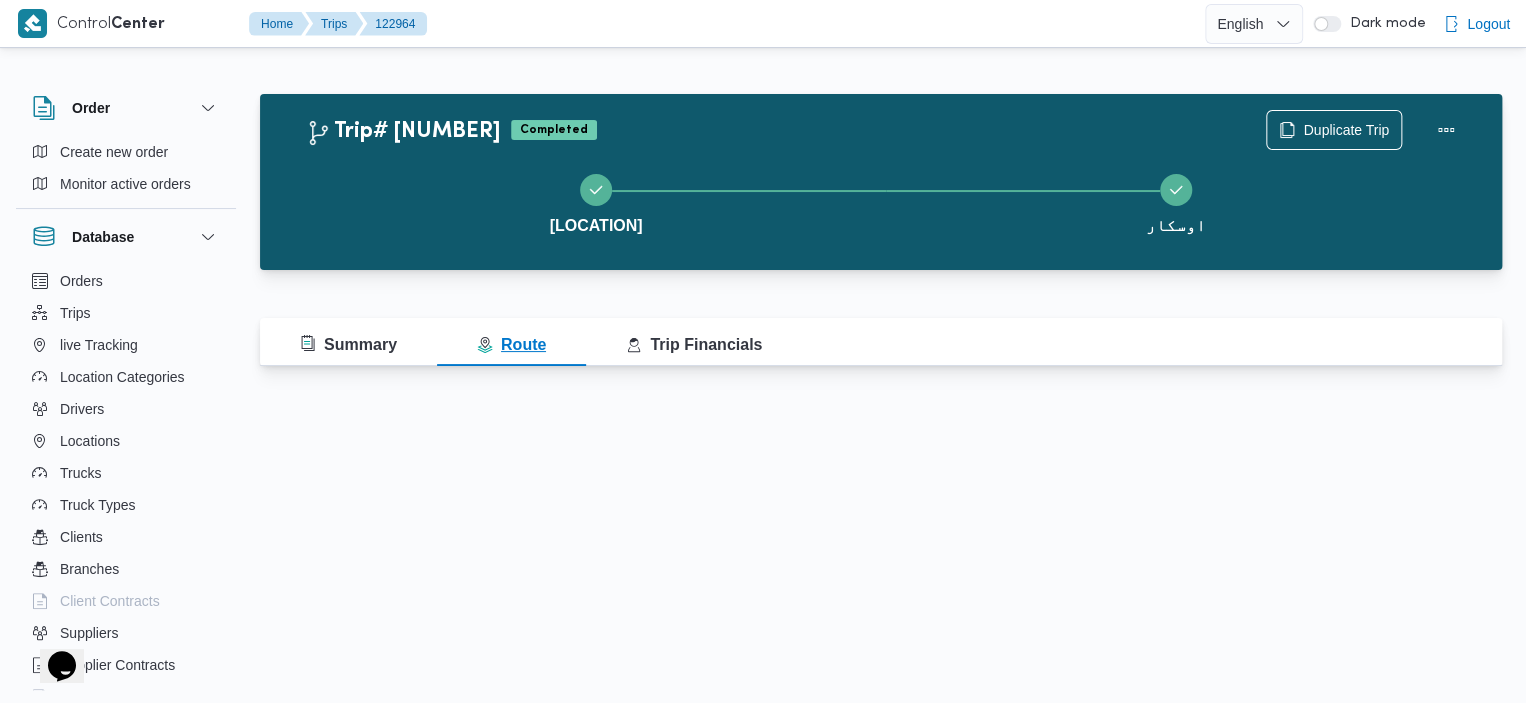 scroll, scrollTop: 0, scrollLeft: 0, axis: both 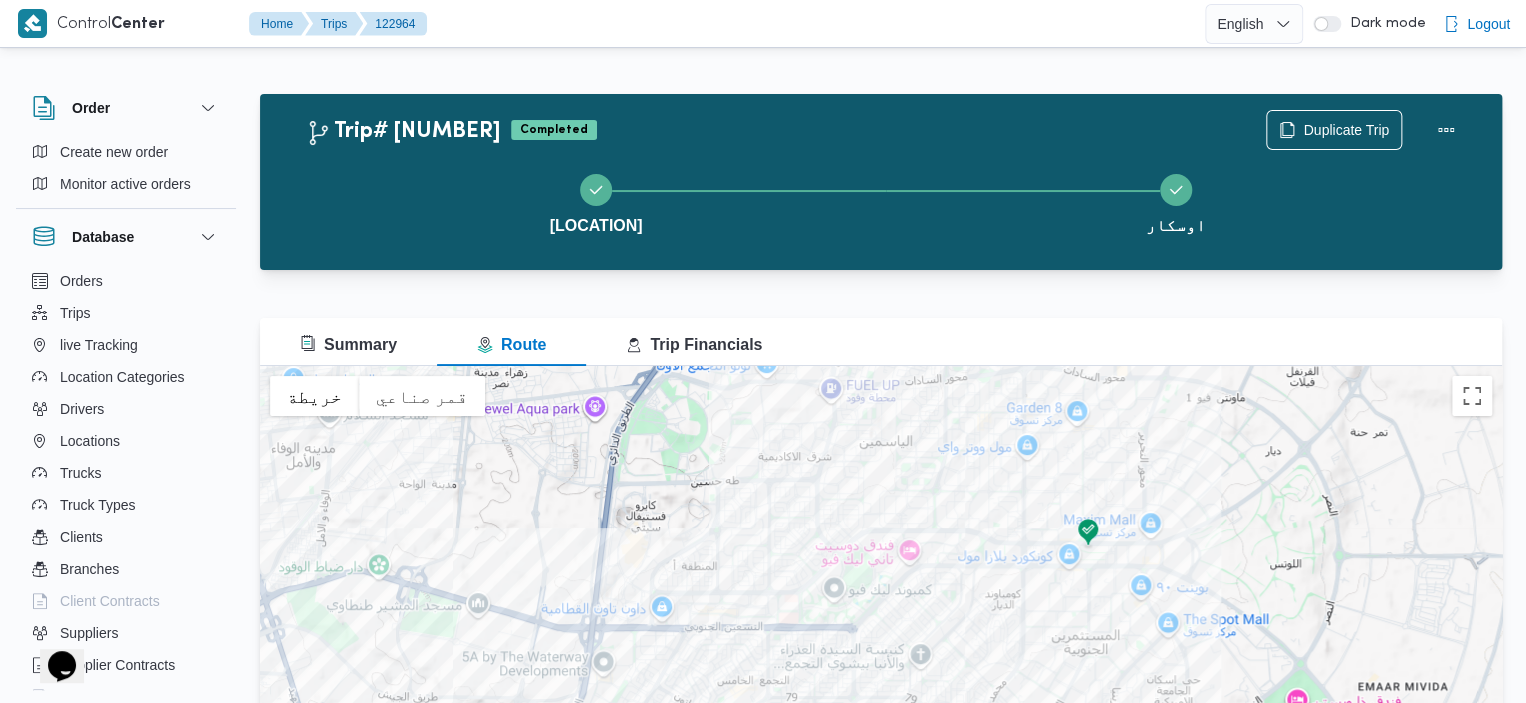 drag, startPoint x: 964, startPoint y: 601, endPoint x: 1020, endPoint y: 465, distance: 147.07822 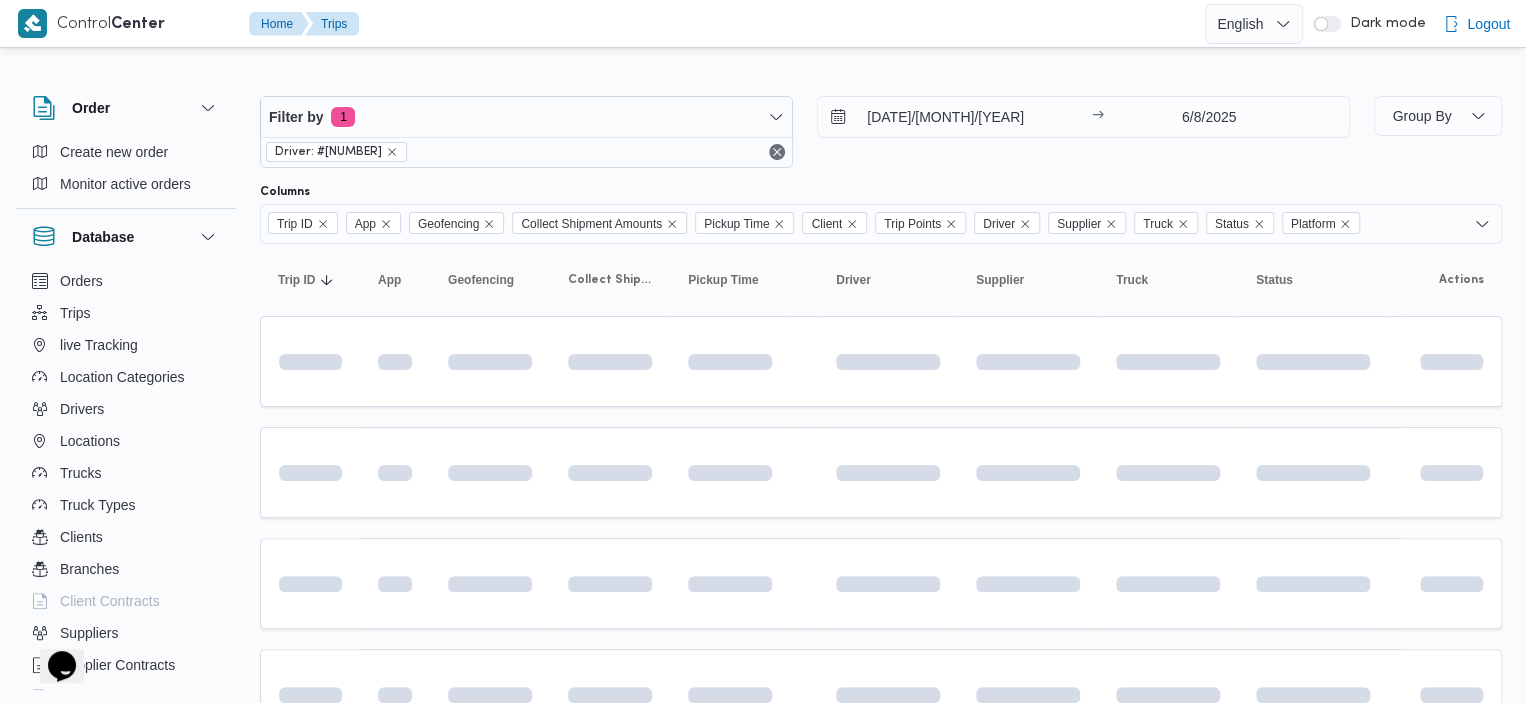scroll, scrollTop: 124, scrollLeft: 0, axis: vertical 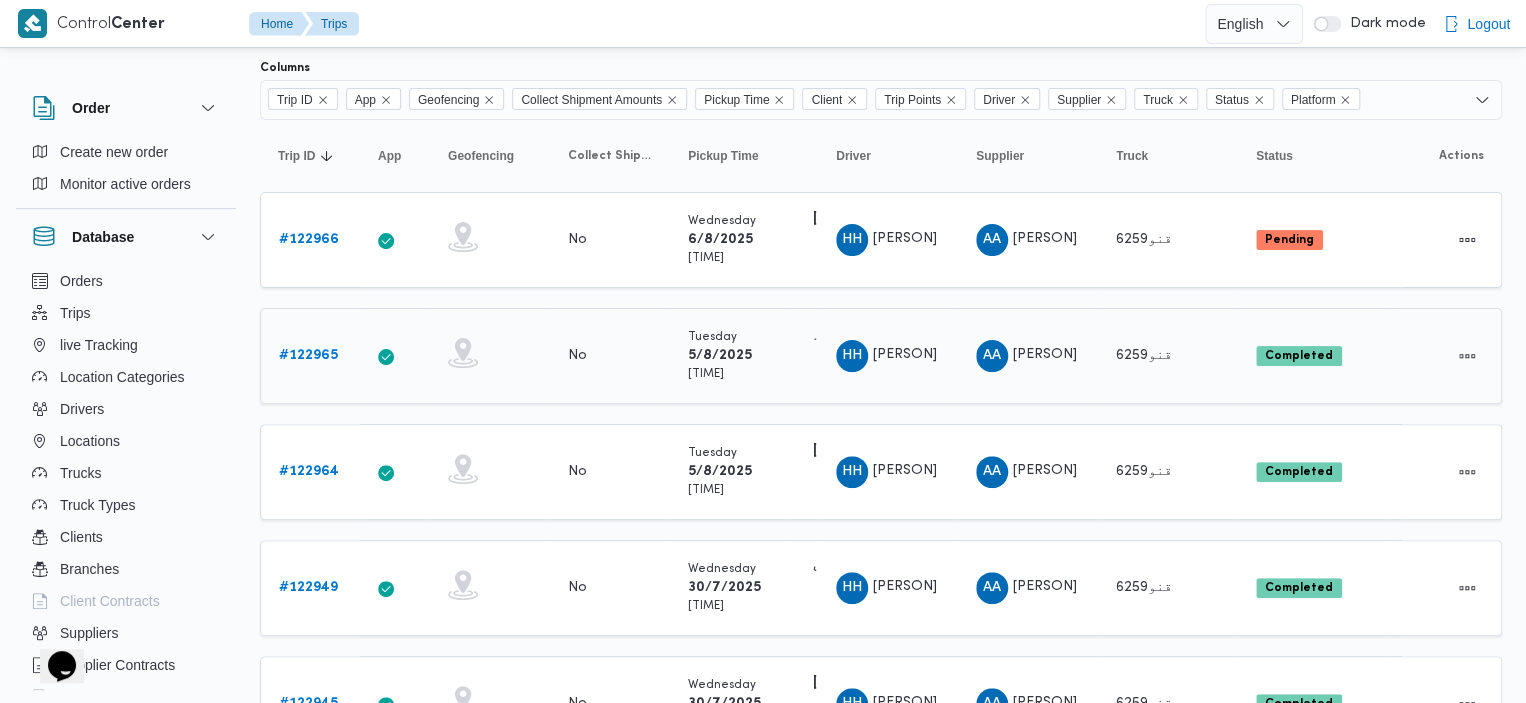 click on "# 122965" at bounding box center [308, 355] 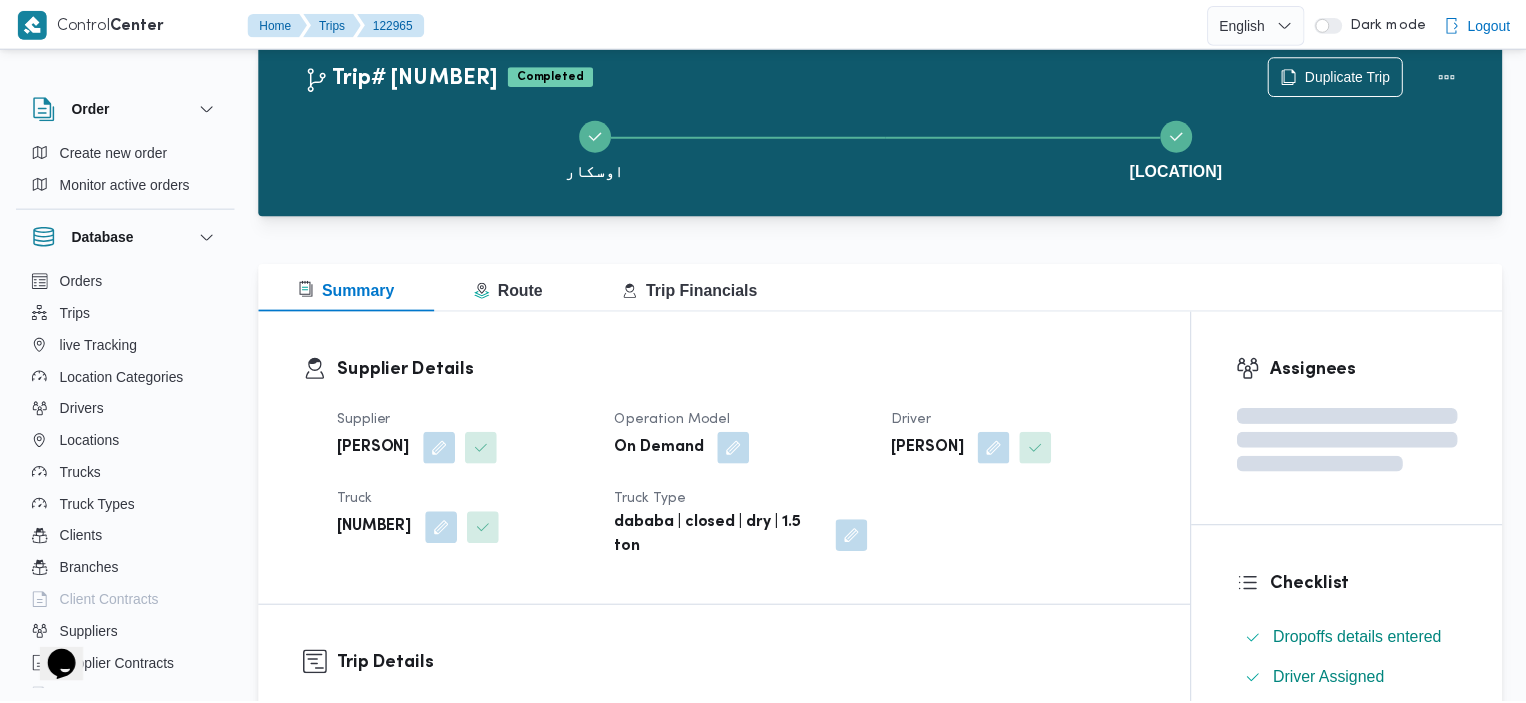 scroll, scrollTop: 124, scrollLeft: 0, axis: vertical 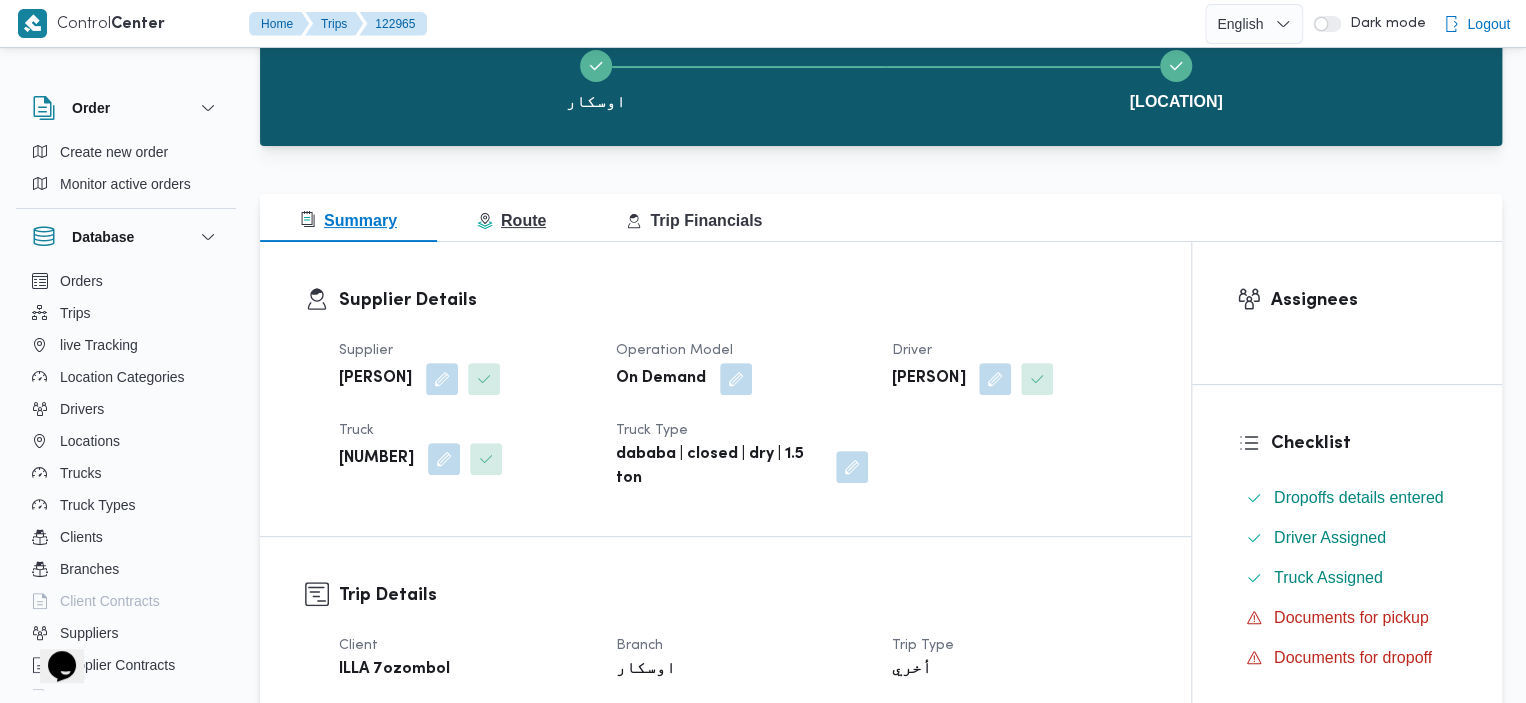 click on "Route" at bounding box center (511, 218) 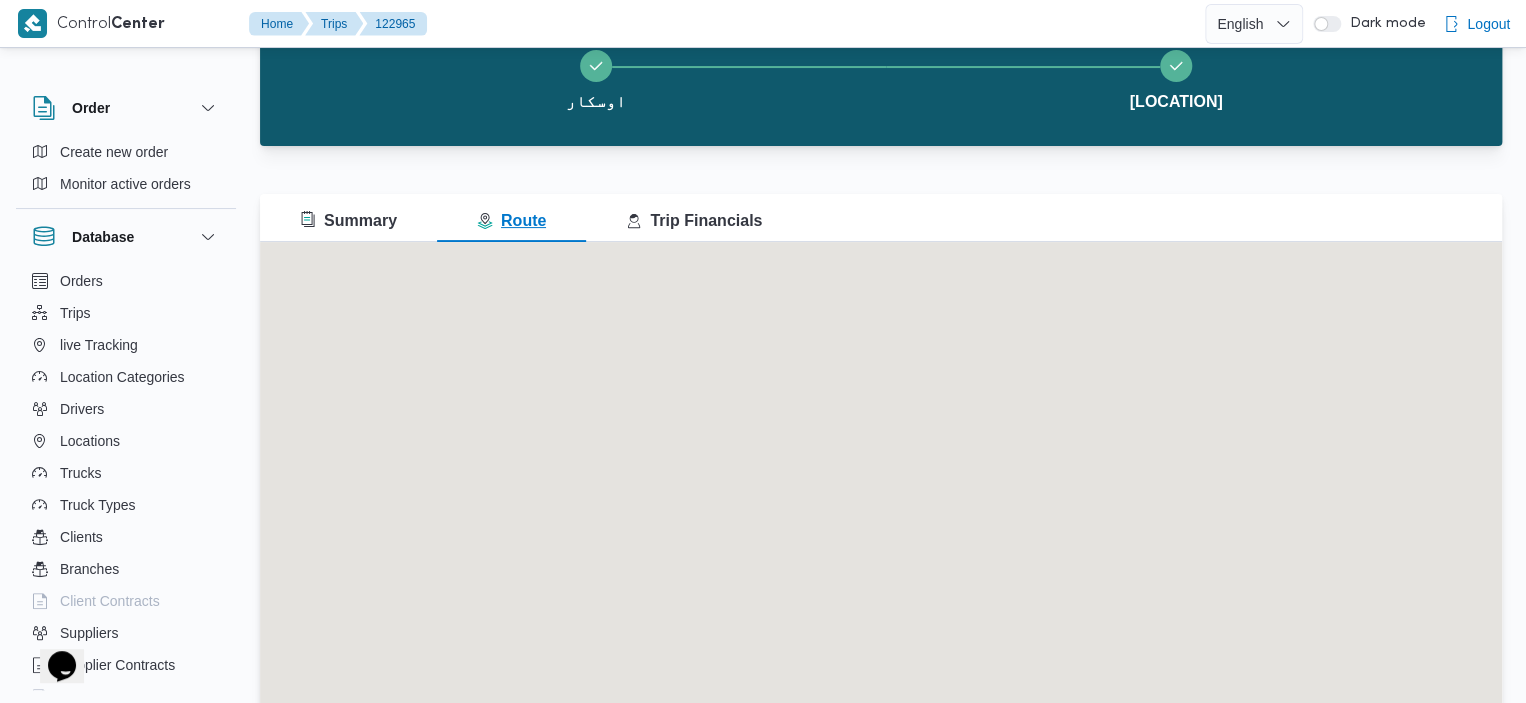 scroll, scrollTop: 0, scrollLeft: 0, axis: both 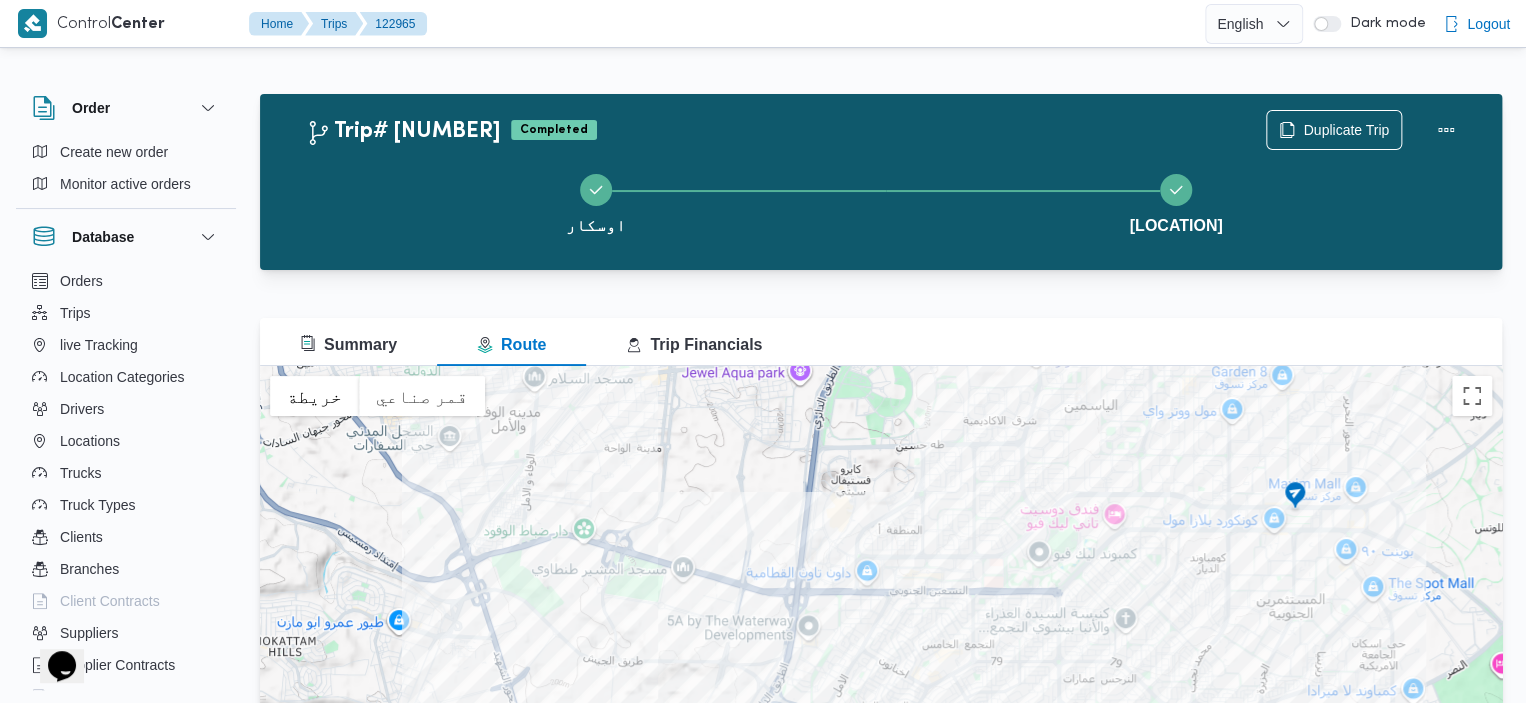 drag, startPoint x: 983, startPoint y: 670, endPoint x: 1010, endPoint y: 478, distance: 193.88914 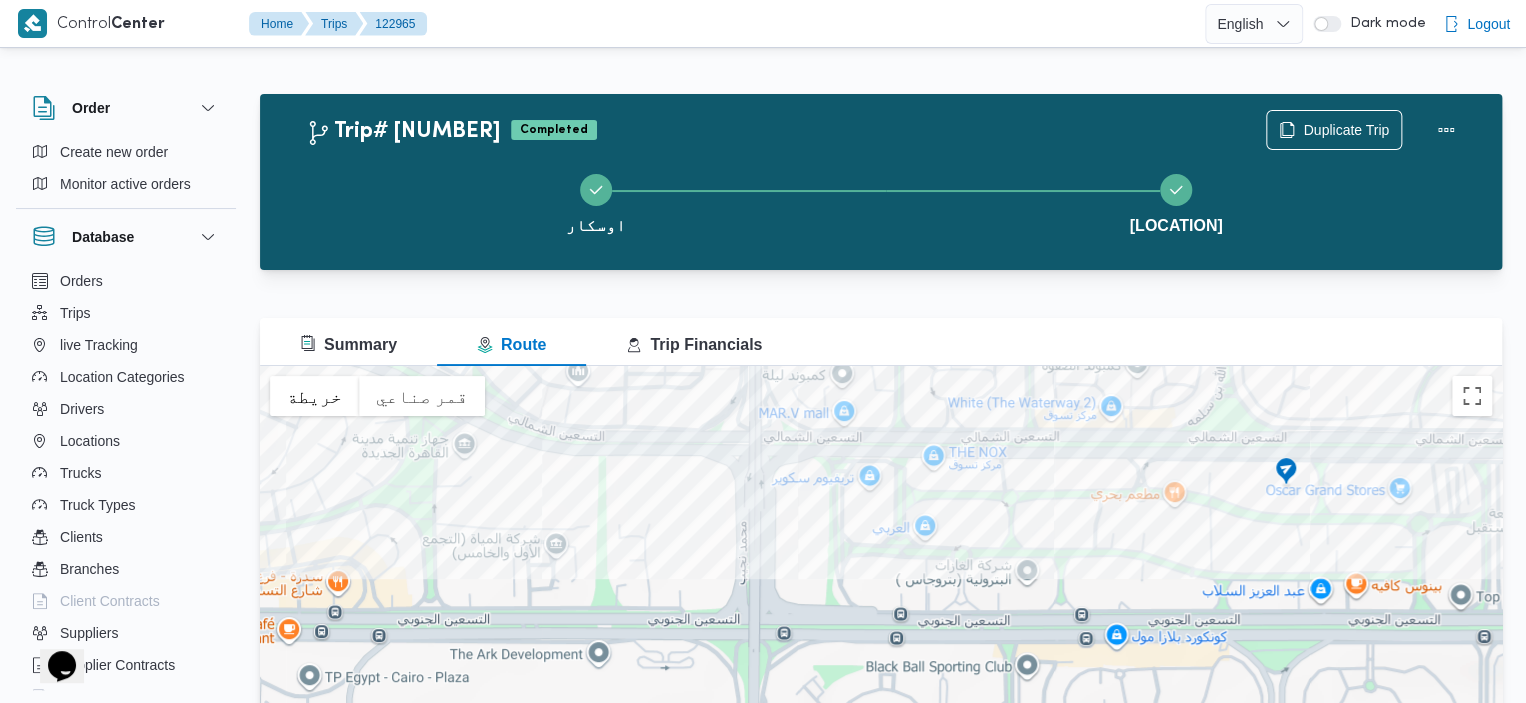 drag, startPoint x: 1281, startPoint y: 435, endPoint x: 1254, endPoint y: 649, distance: 215.69655 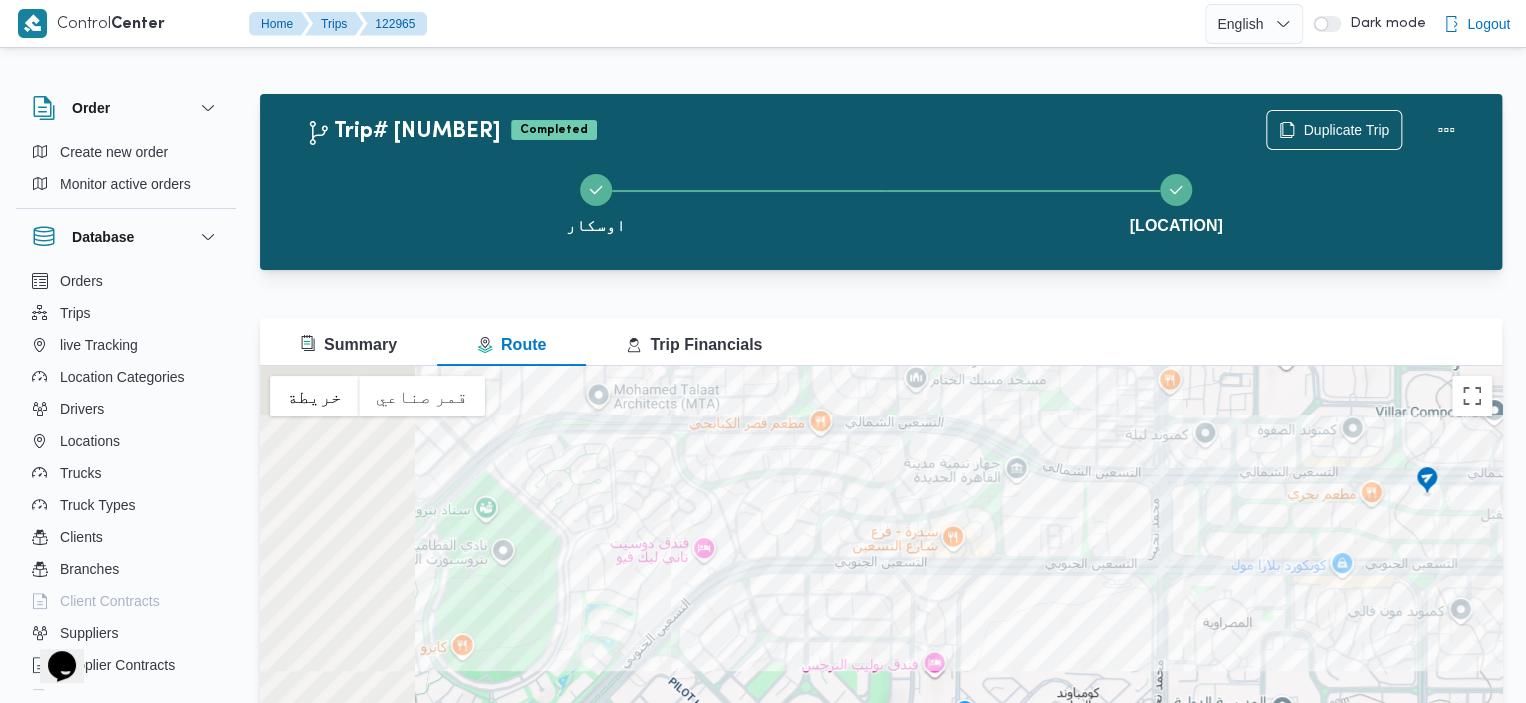 drag, startPoint x: 1202, startPoint y: 515, endPoint x: 1392, endPoint y: 503, distance: 190.37857 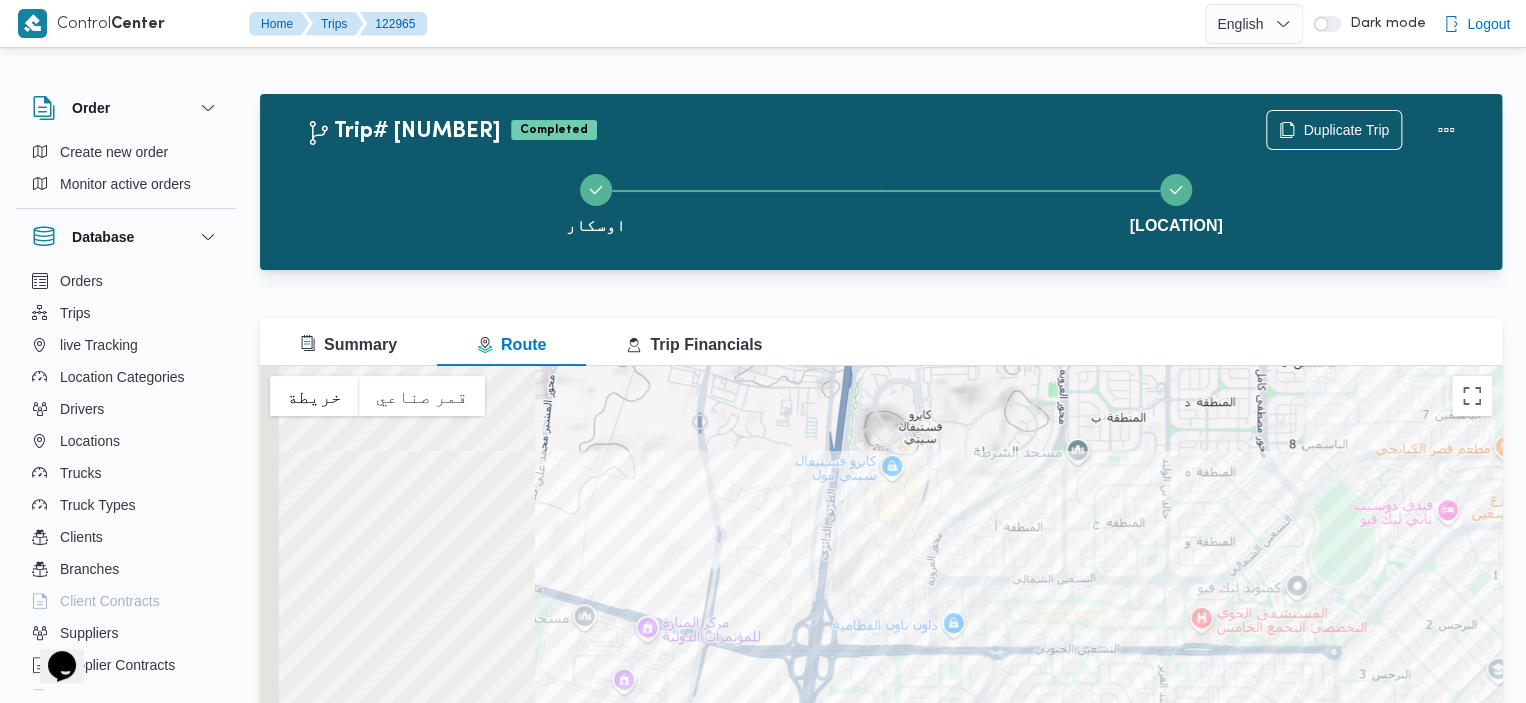 drag, startPoint x: 711, startPoint y: 485, endPoint x: 1140, endPoint y: 507, distance: 429.56372 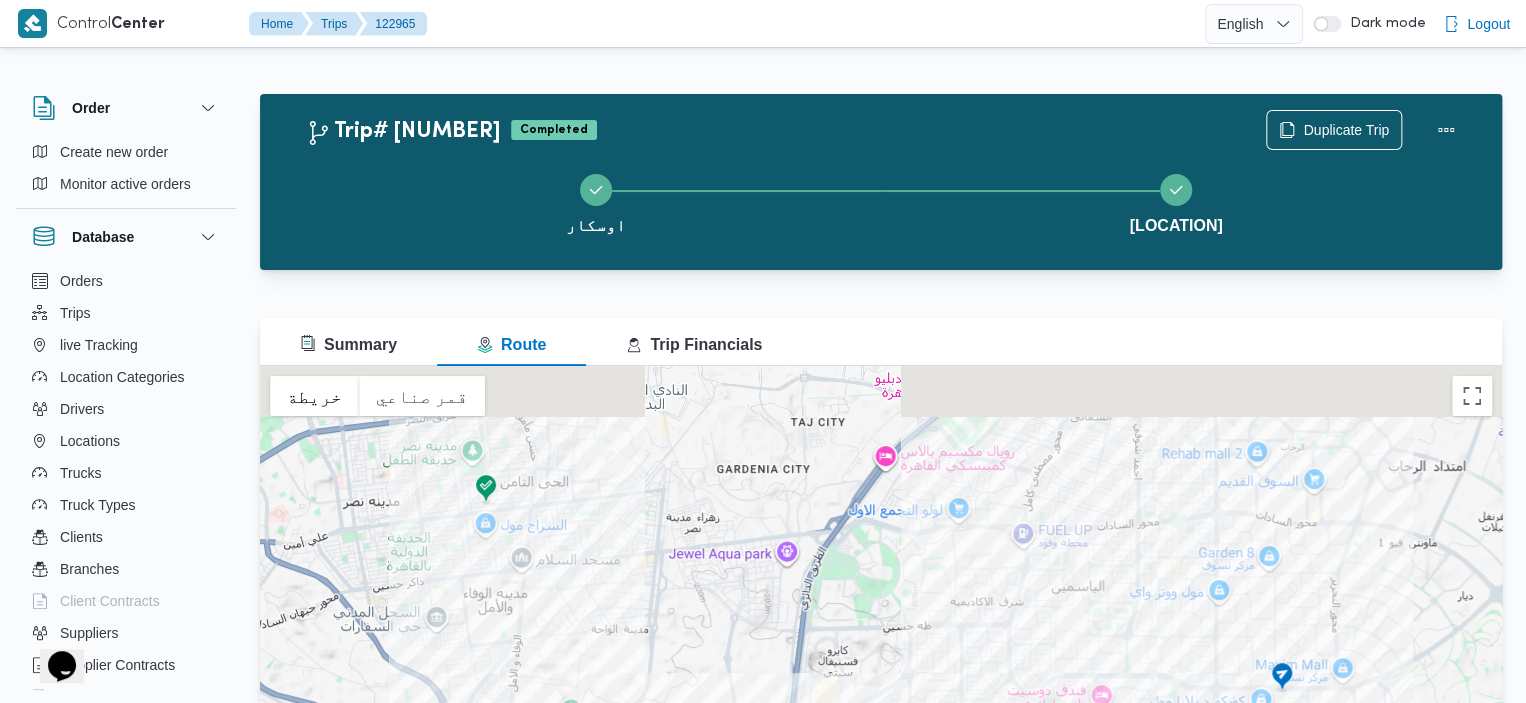 drag, startPoint x: 618, startPoint y: 563, endPoint x: 639, endPoint y: 742, distance: 180.22763 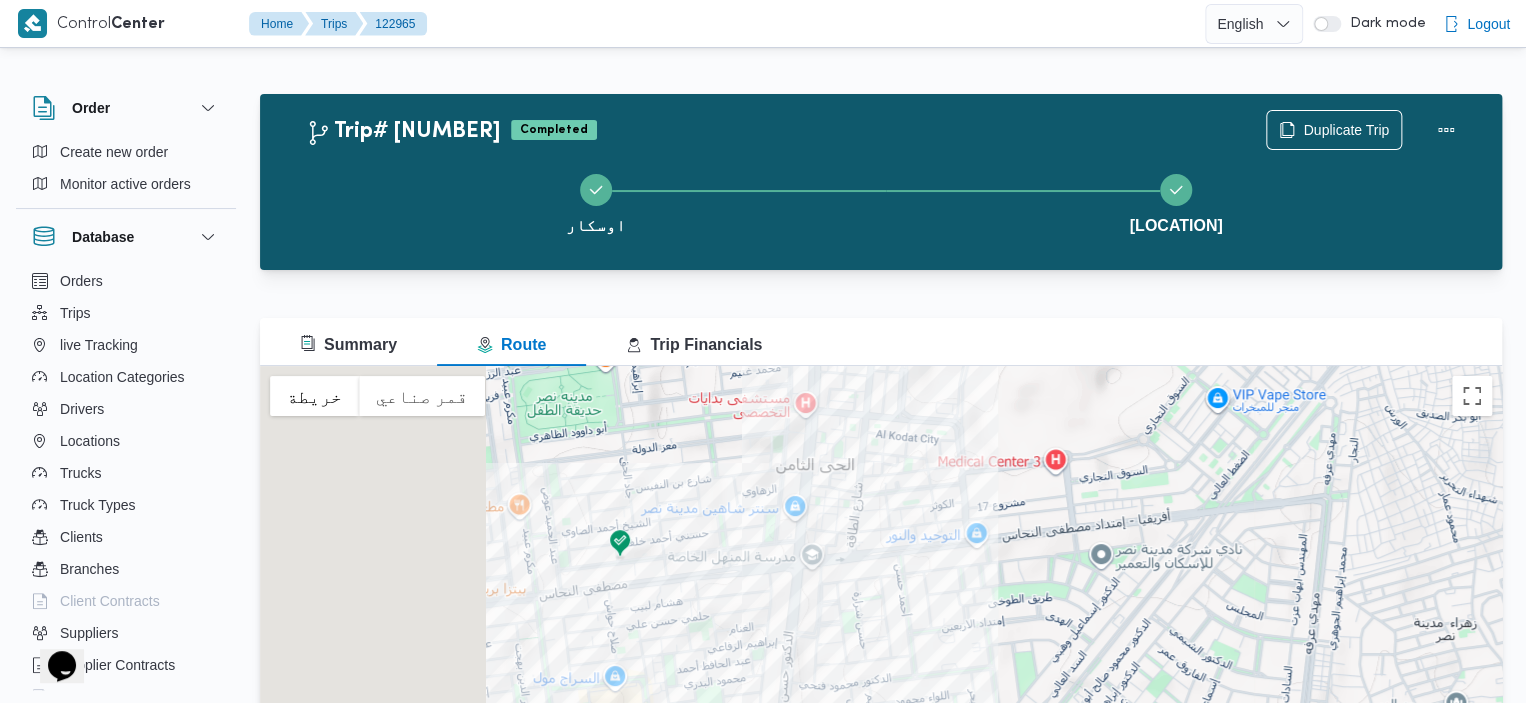 drag, startPoint x: 561, startPoint y: 520, endPoint x: 870, endPoint y: 416, distance: 326.0322 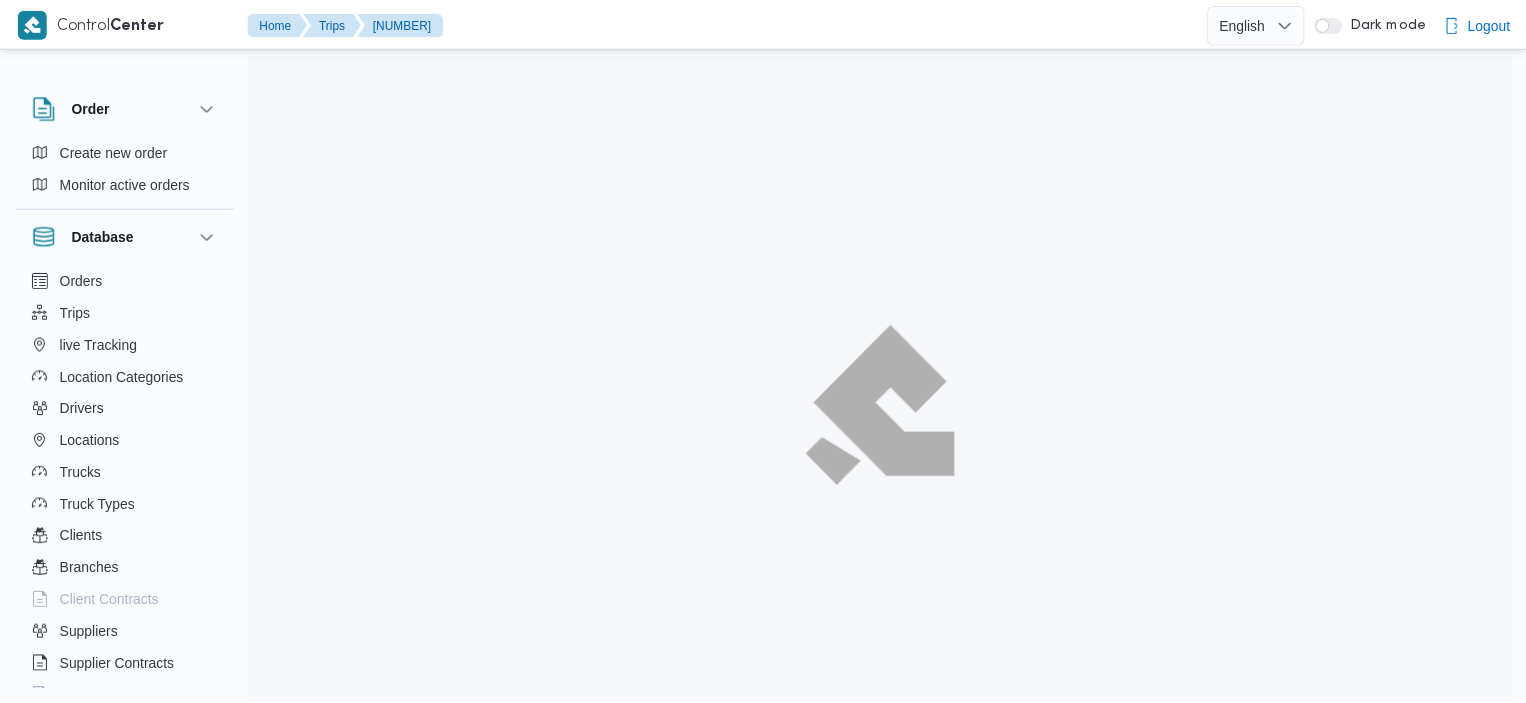 scroll, scrollTop: 0, scrollLeft: 0, axis: both 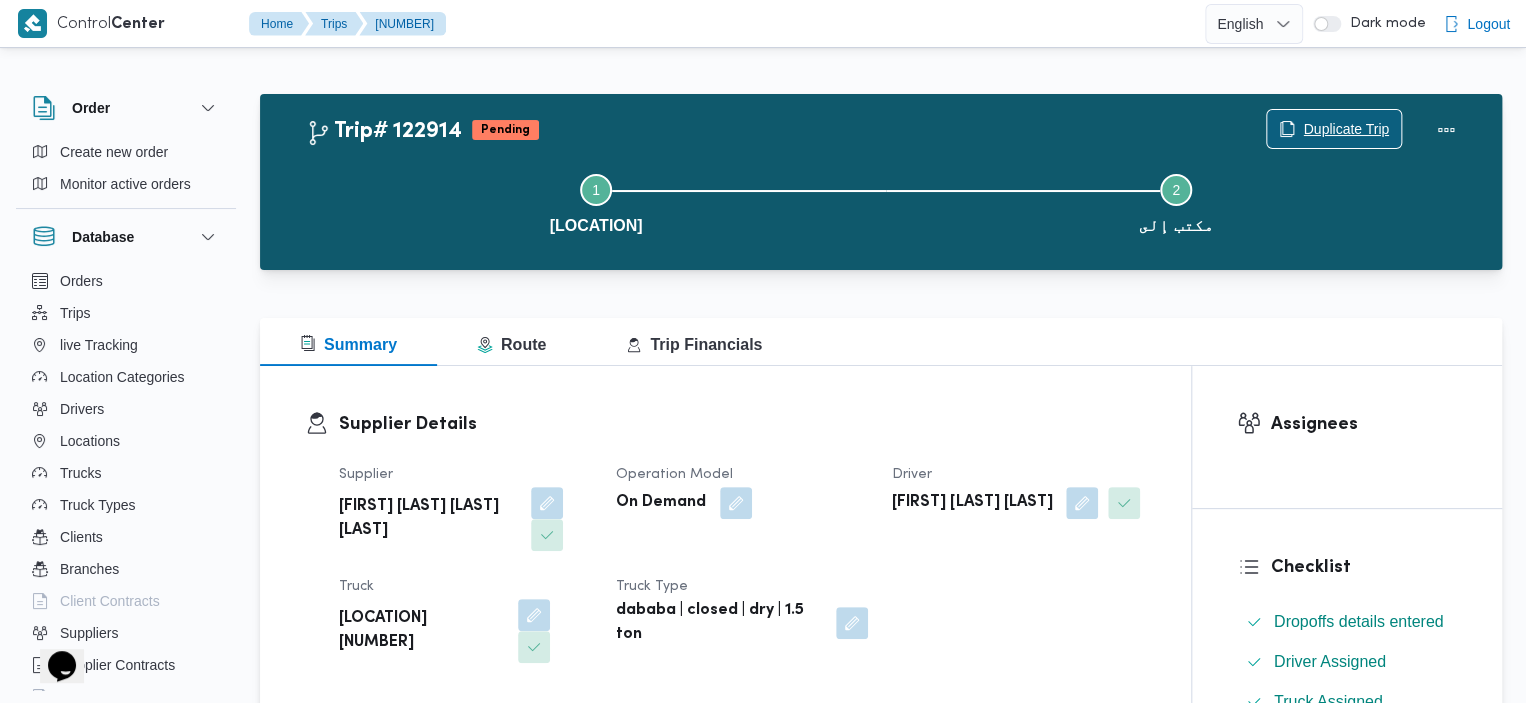 click on "Duplicate Trip" at bounding box center [1346, 129] 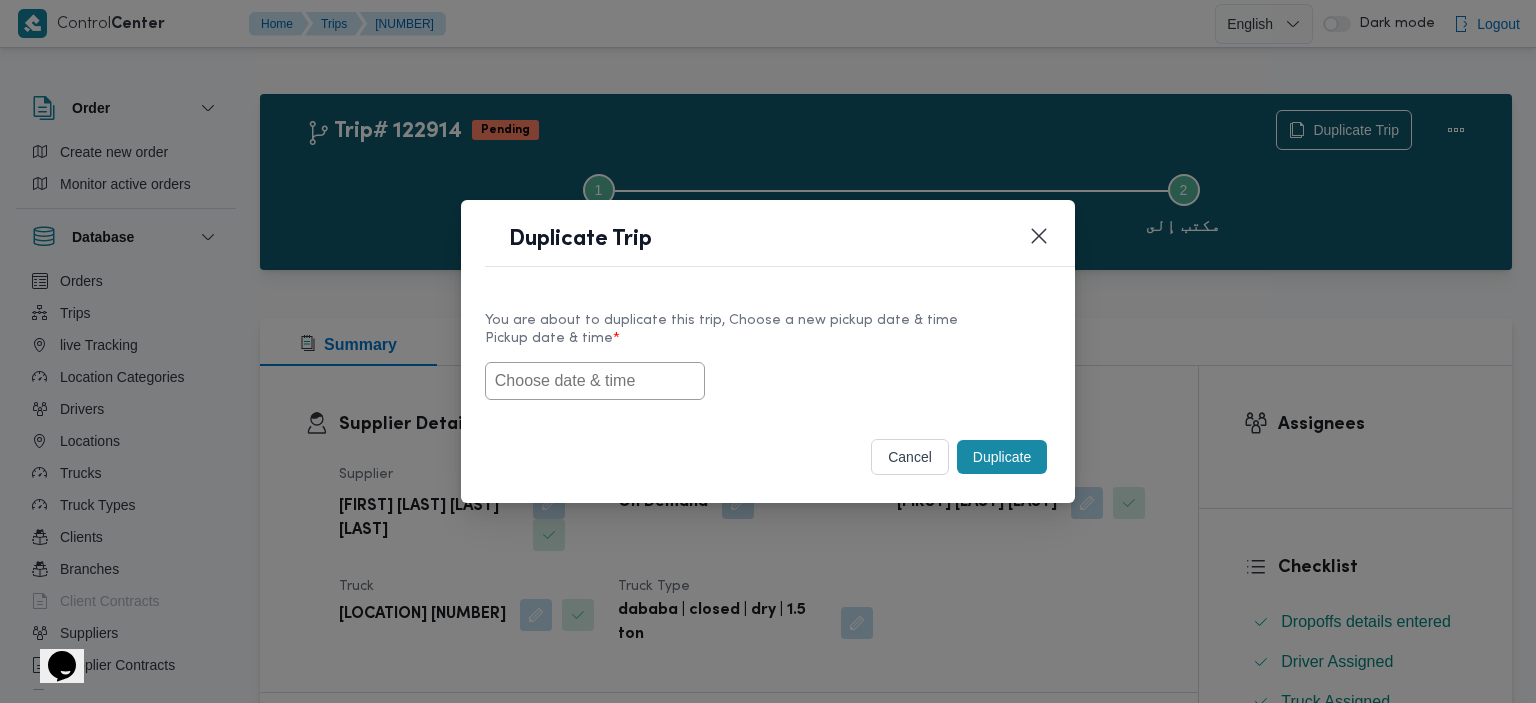 click at bounding box center (595, 381) 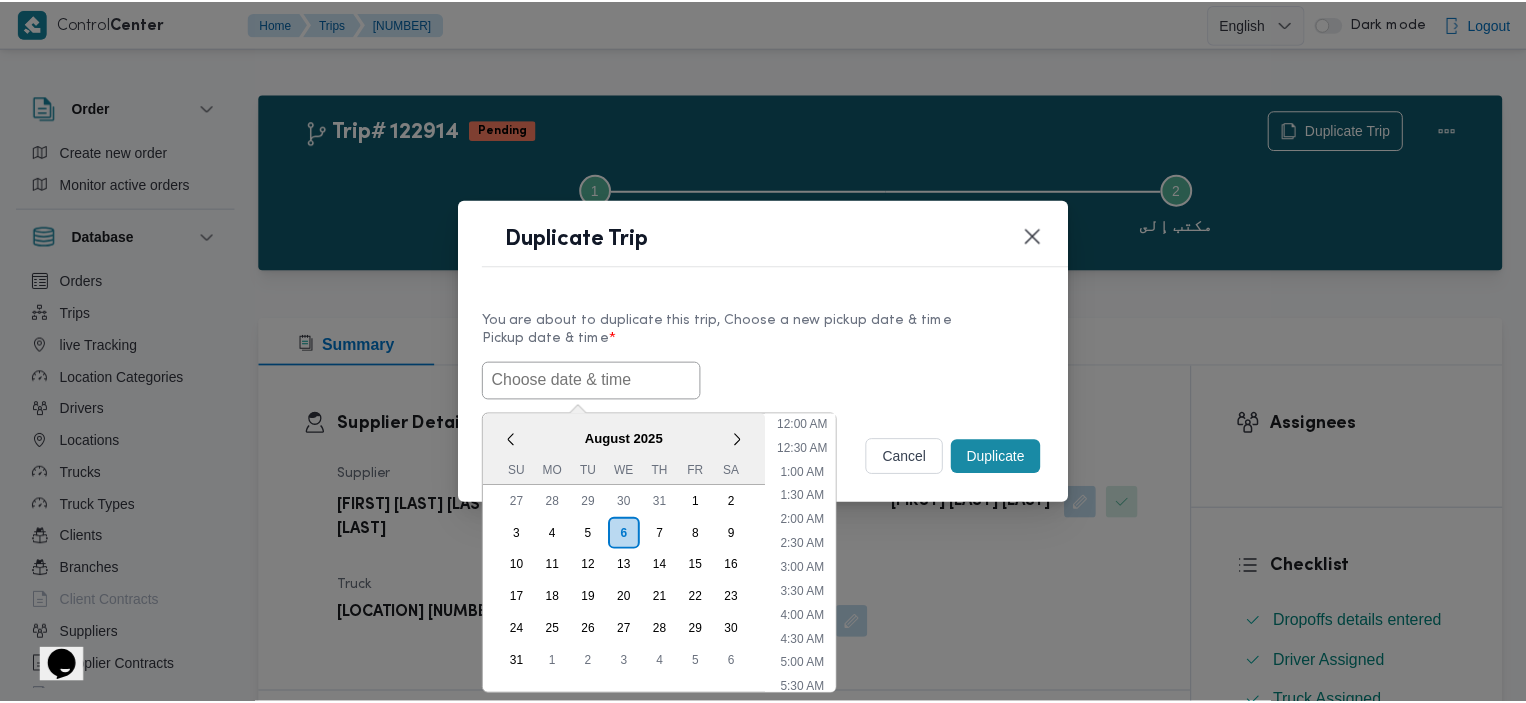 scroll, scrollTop: 280, scrollLeft: 0, axis: vertical 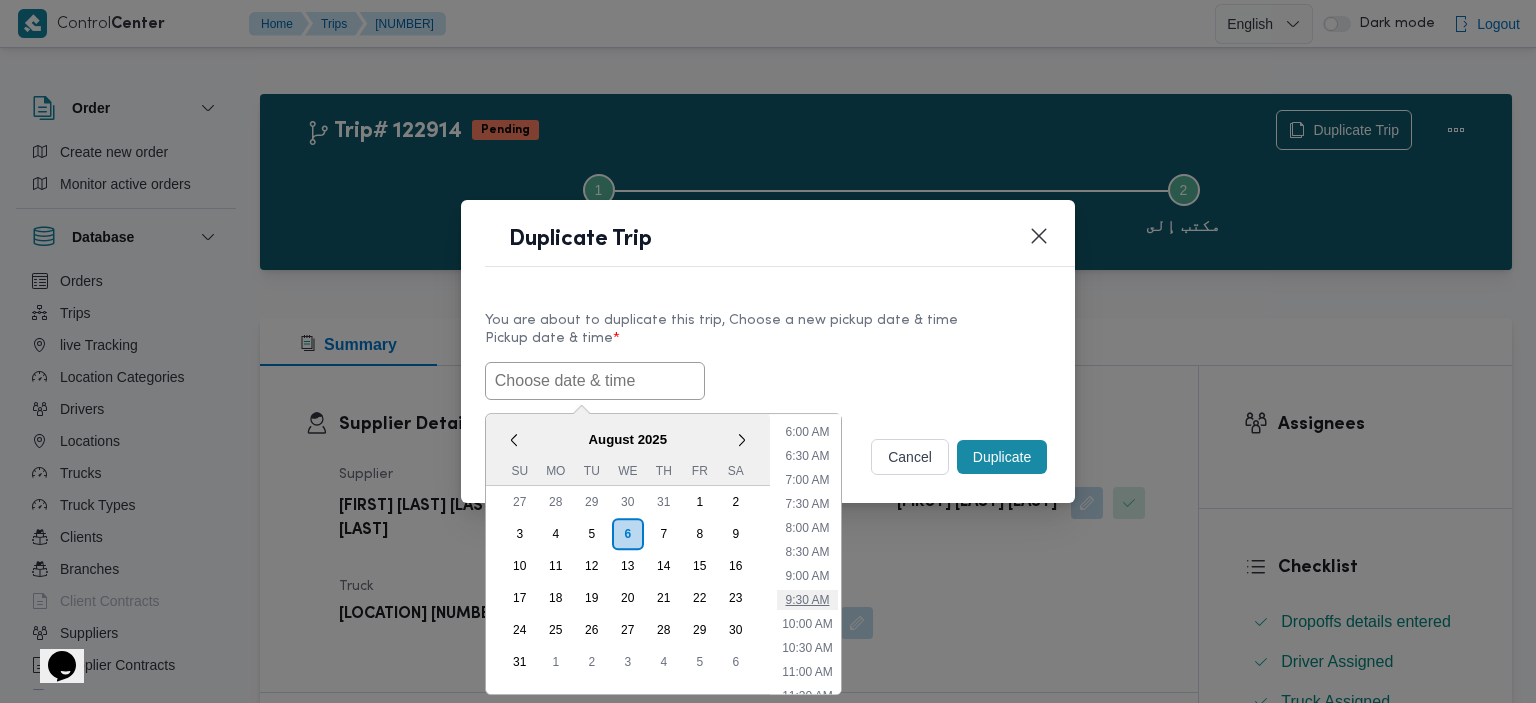 click on "9:30 AM" at bounding box center [807, 600] 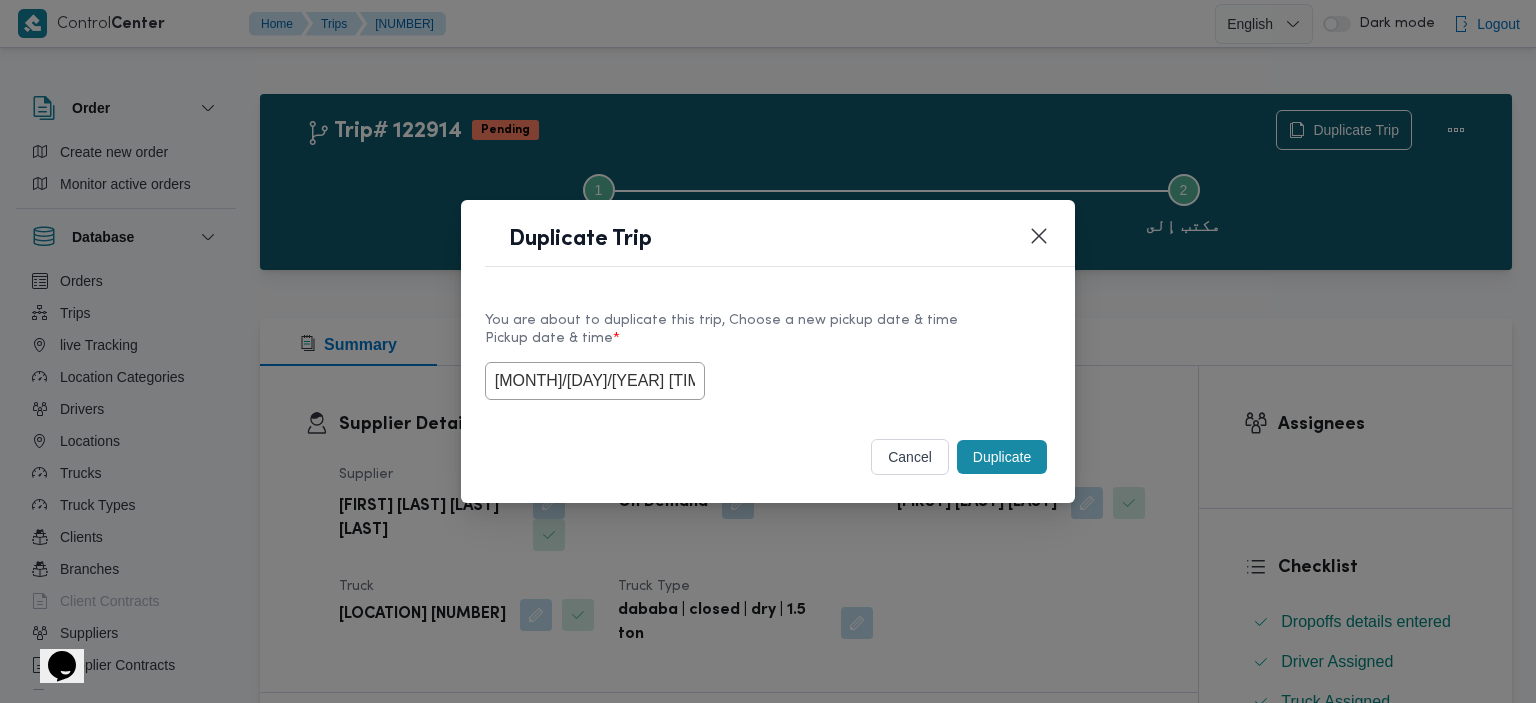 click on "Duplicate" at bounding box center [1002, 457] 